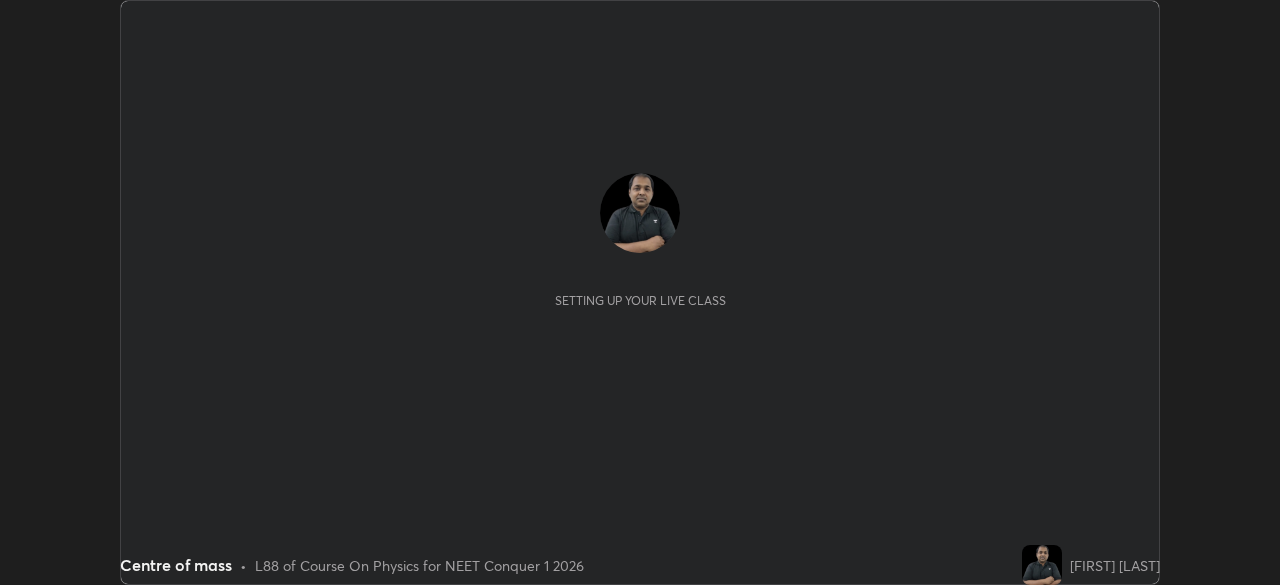 scroll, scrollTop: 0, scrollLeft: 0, axis: both 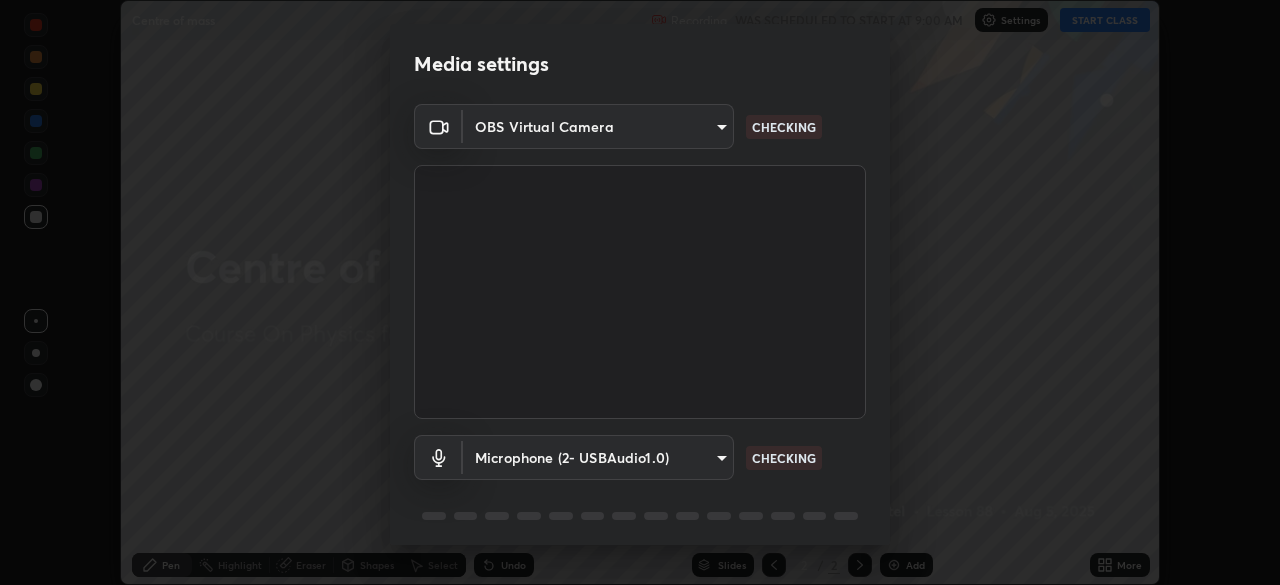 type on "94041621d18cc9dd34390ff77fa3d0b0b860356df96153333a0061212b2b3e48" 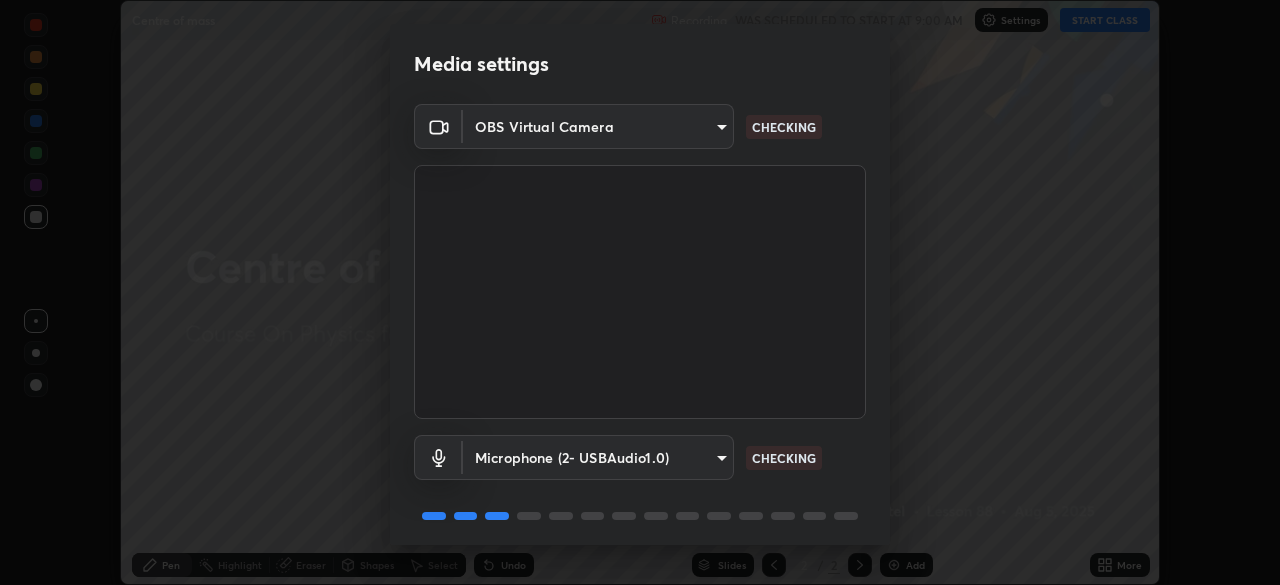 scroll, scrollTop: 71, scrollLeft: 0, axis: vertical 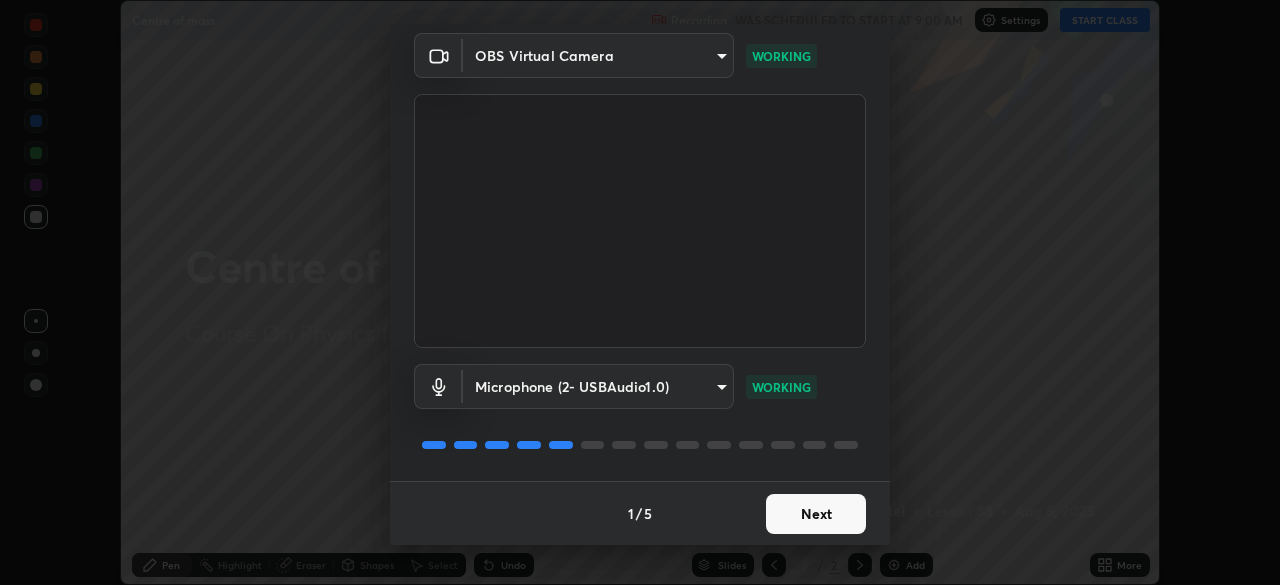 click on "Next" at bounding box center [816, 514] 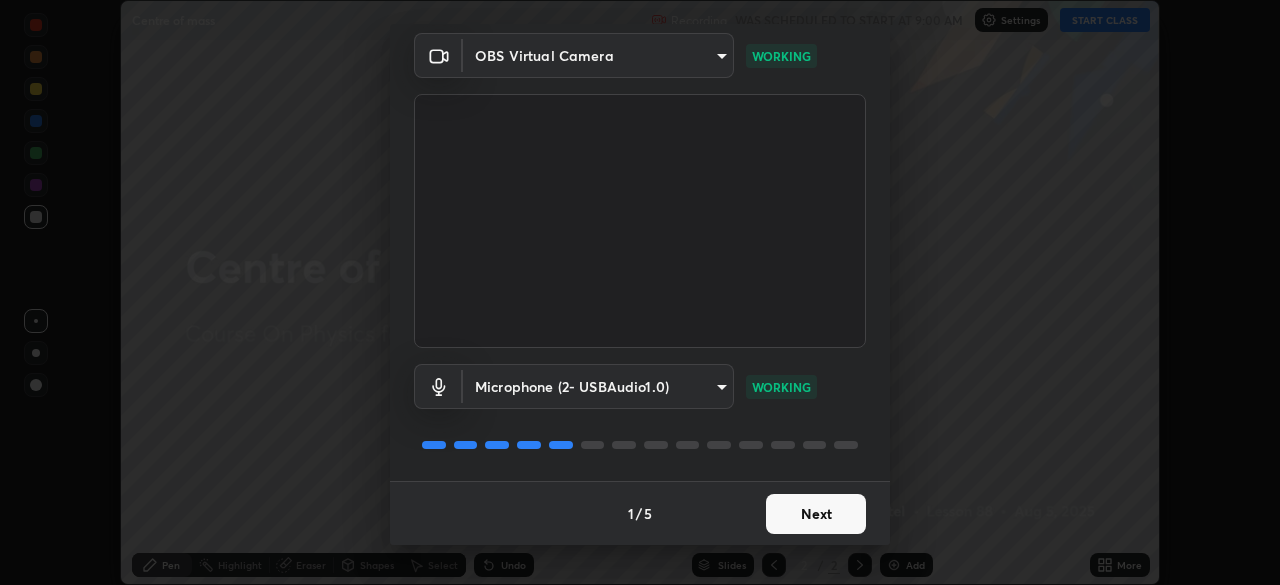 scroll, scrollTop: 0, scrollLeft: 0, axis: both 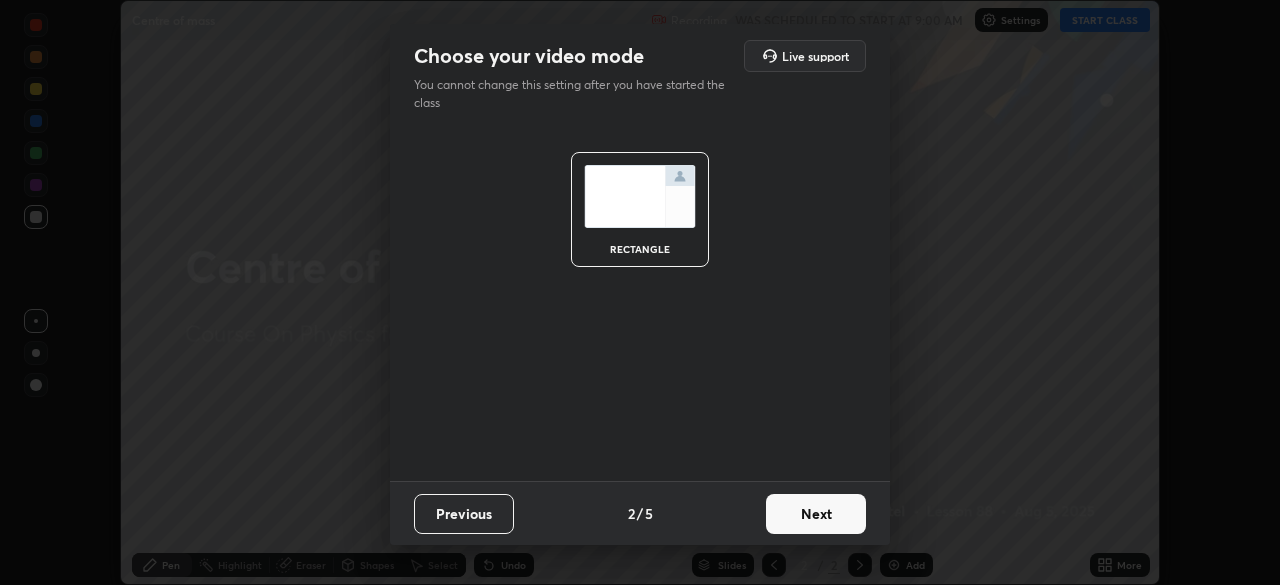click on "Next" at bounding box center [816, 514] 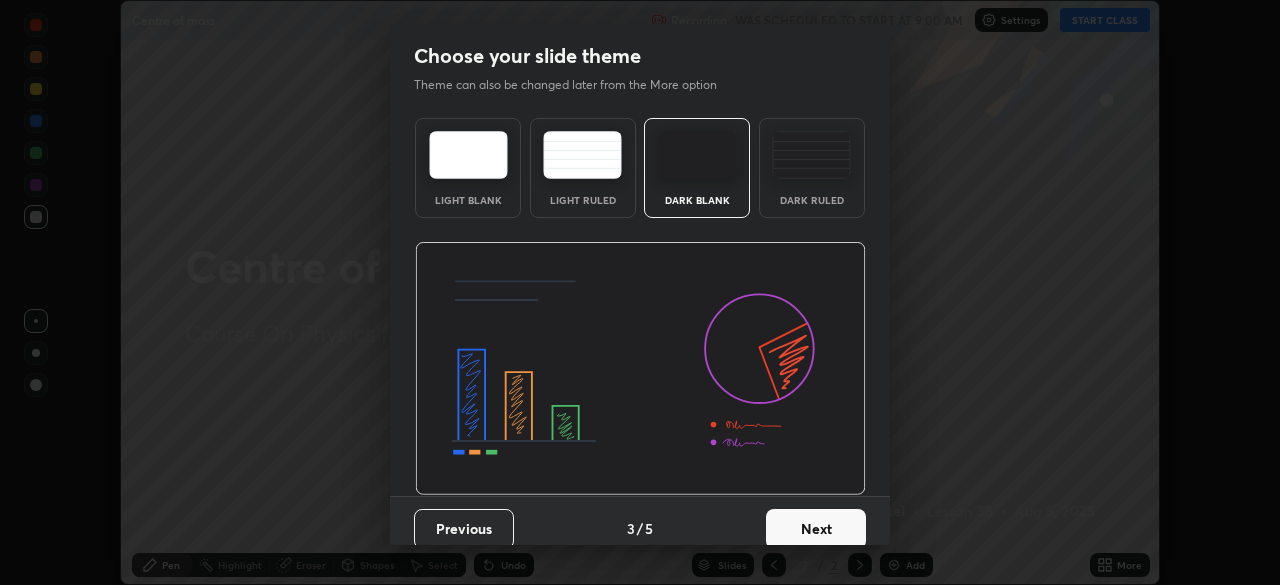 click on "Next" at bounding box center [816, 529] 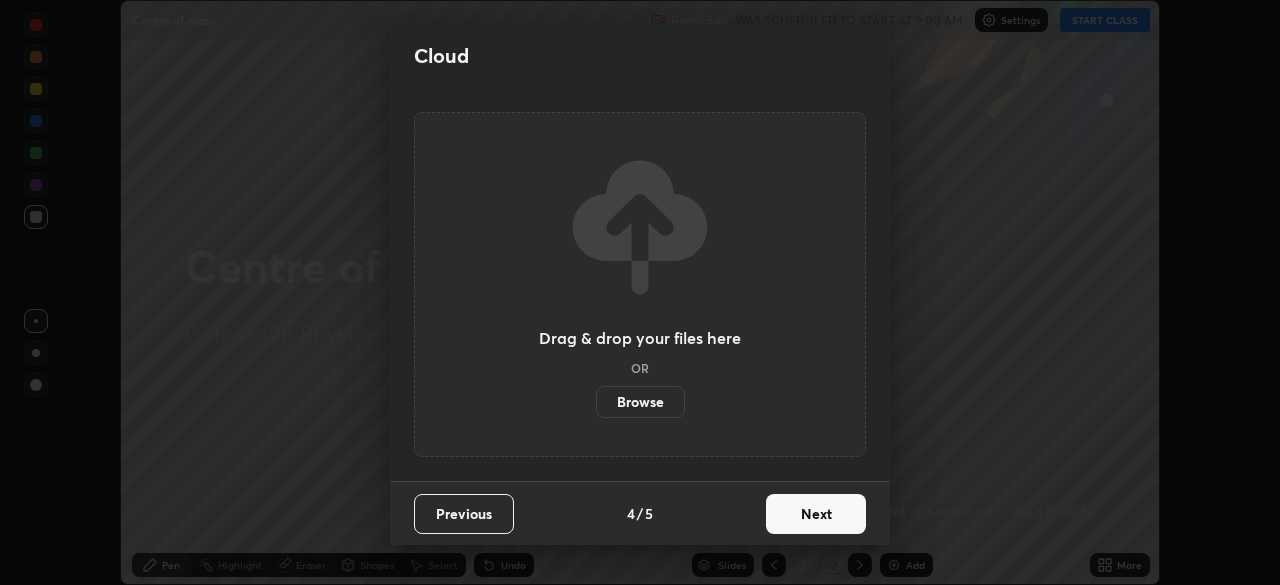 click on "Next" at bounding box center (816, 514) 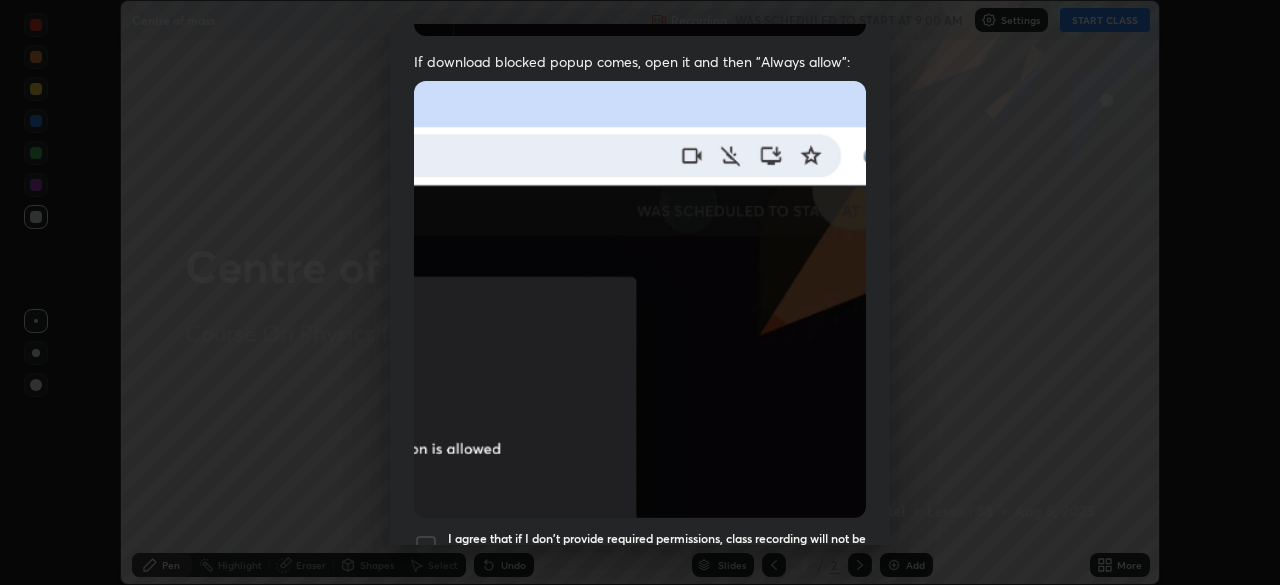scroll, scrollTop: 398, scrollLeft: 0, axis: vertical 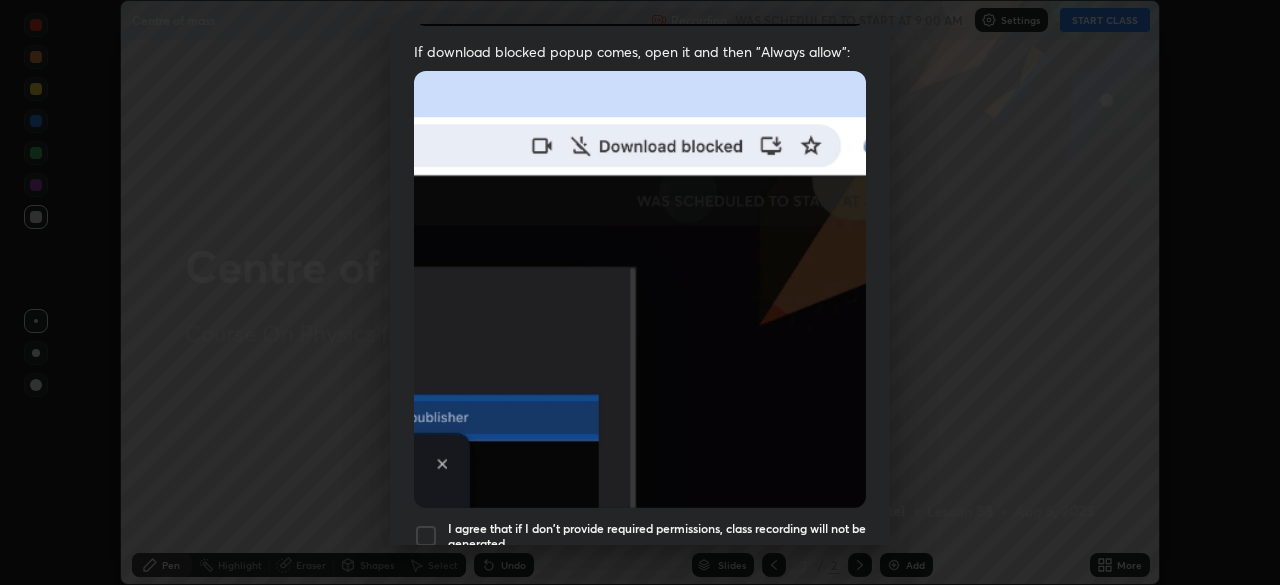 click on "I agree that if I don't provide required permissions, class recording will not be generated" at bounding box center (657, 536) 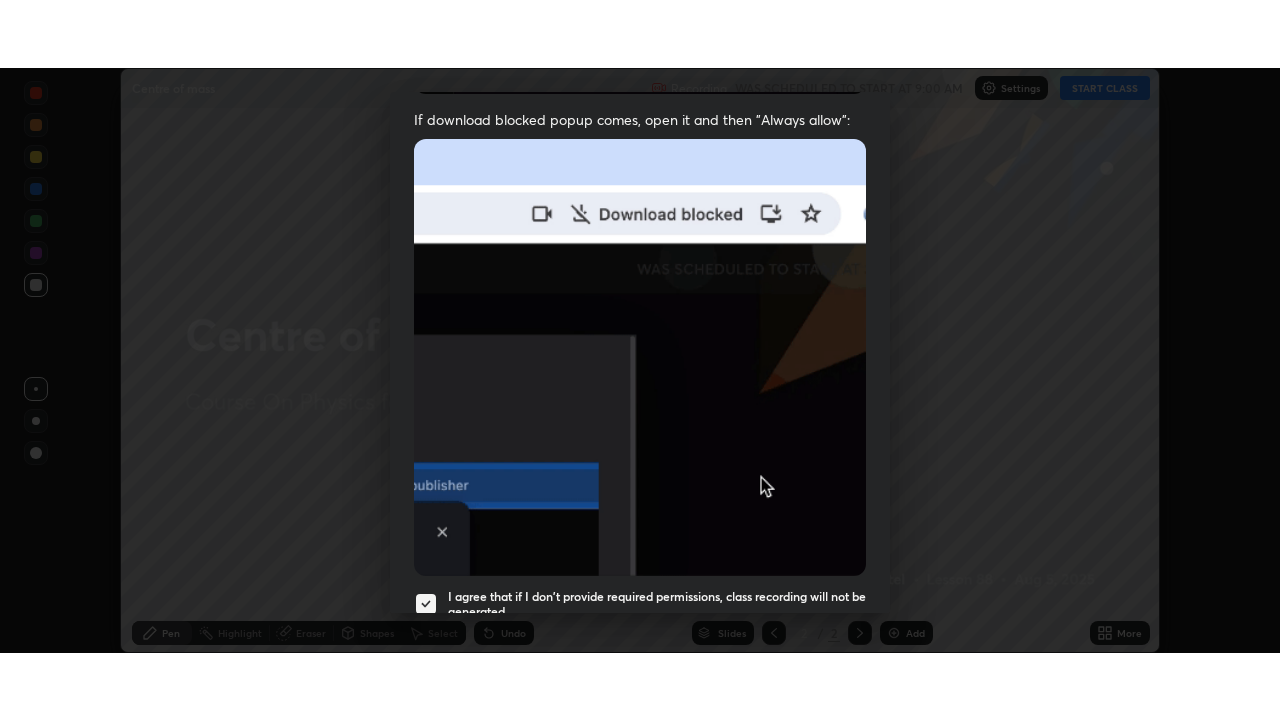 scroll, scrollTop: 479, scrollLeft: 0, axis: vertical 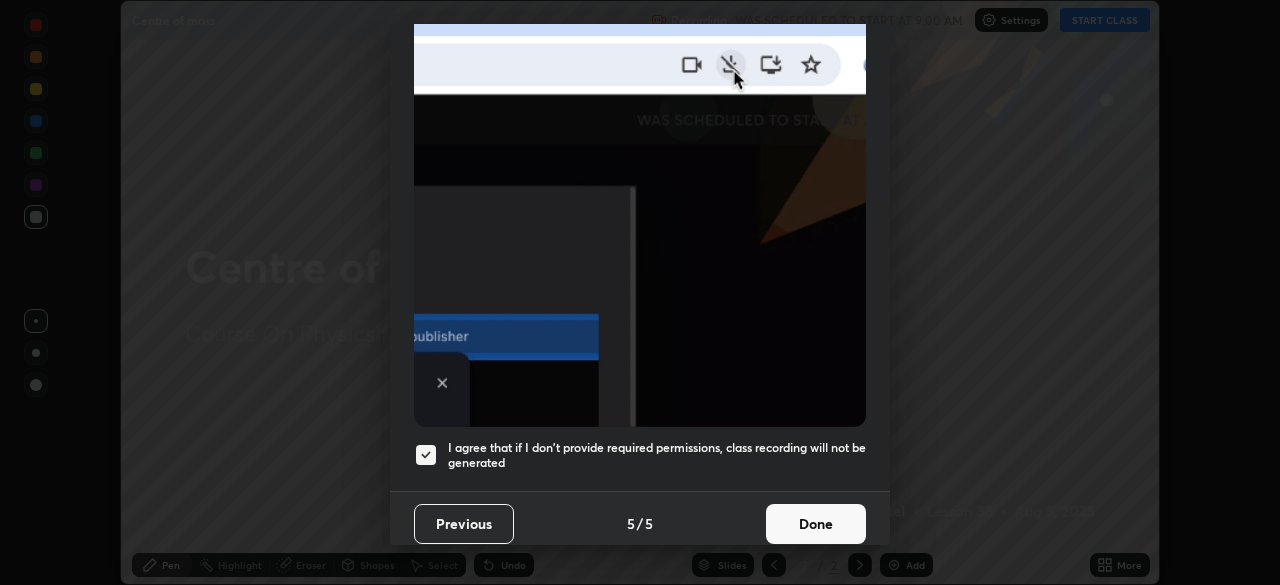 click on "Done" at bounding box center [816, 524] 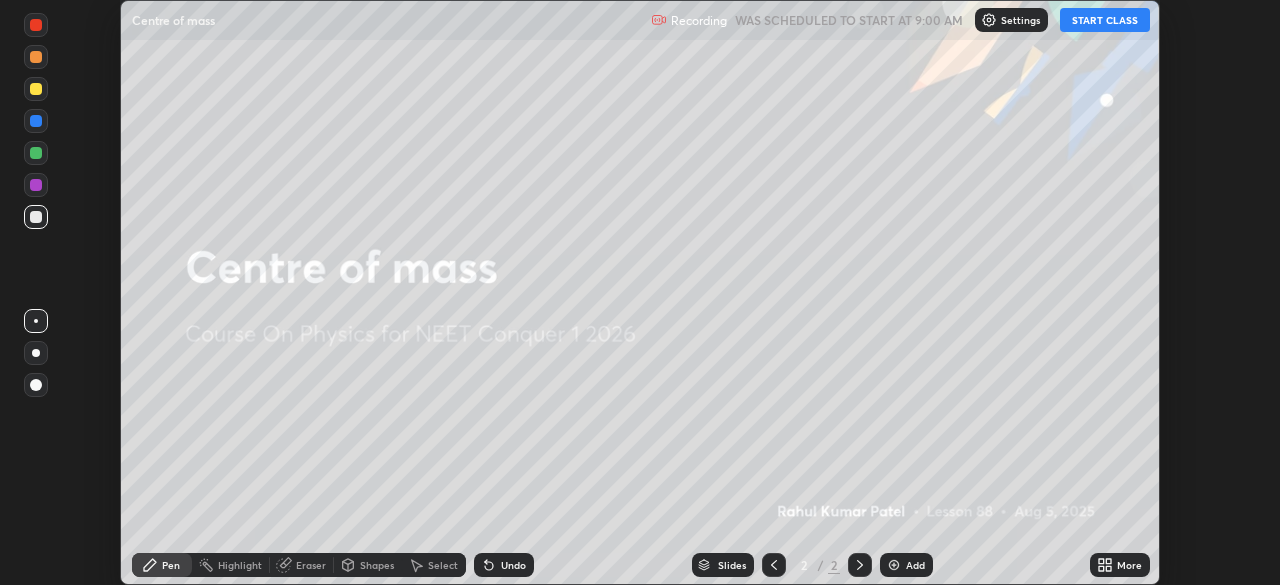 click on "Add" at bounding box center (915, 565) 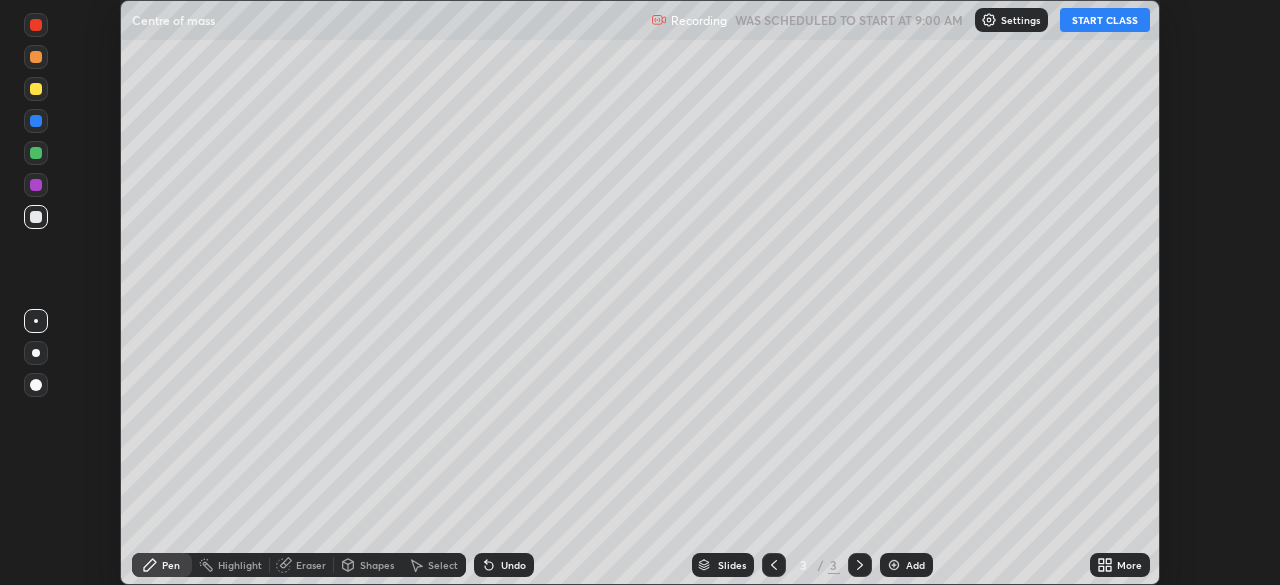 click on "START CLASS" at bounding box center (1105, 20) 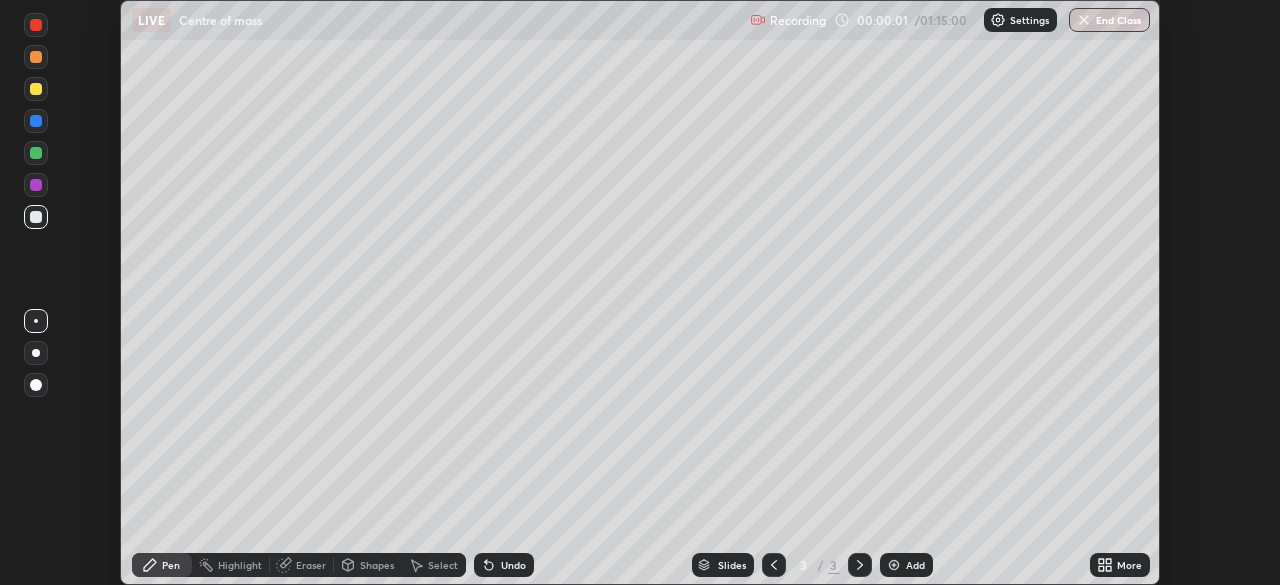 click 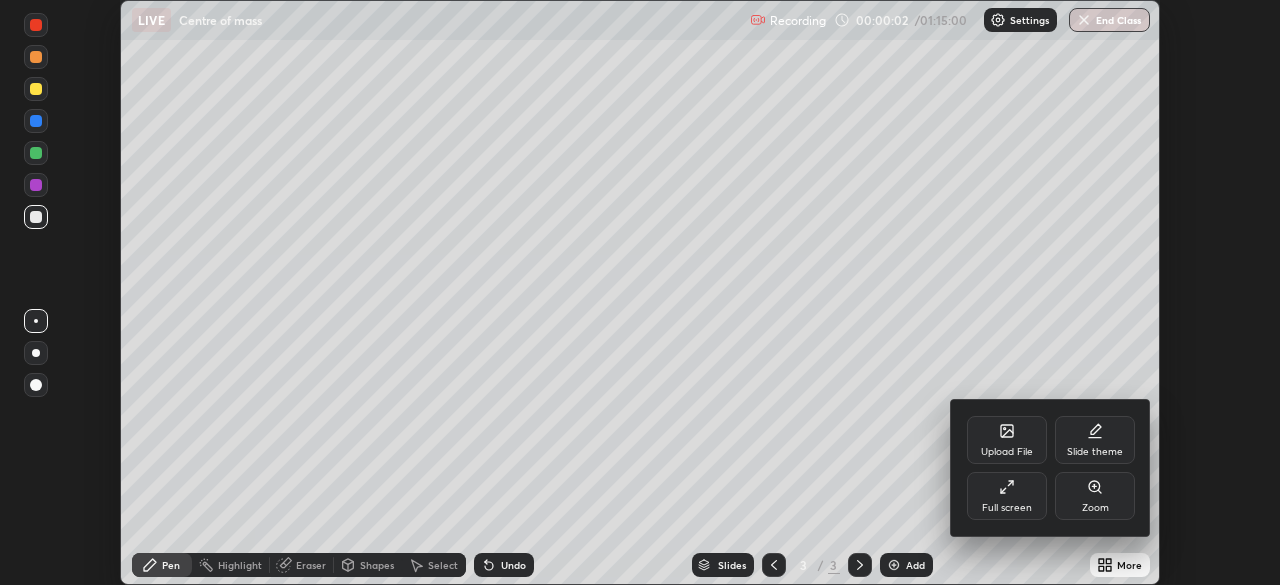 click on "Full screen" at bounding box center [1007, 508] 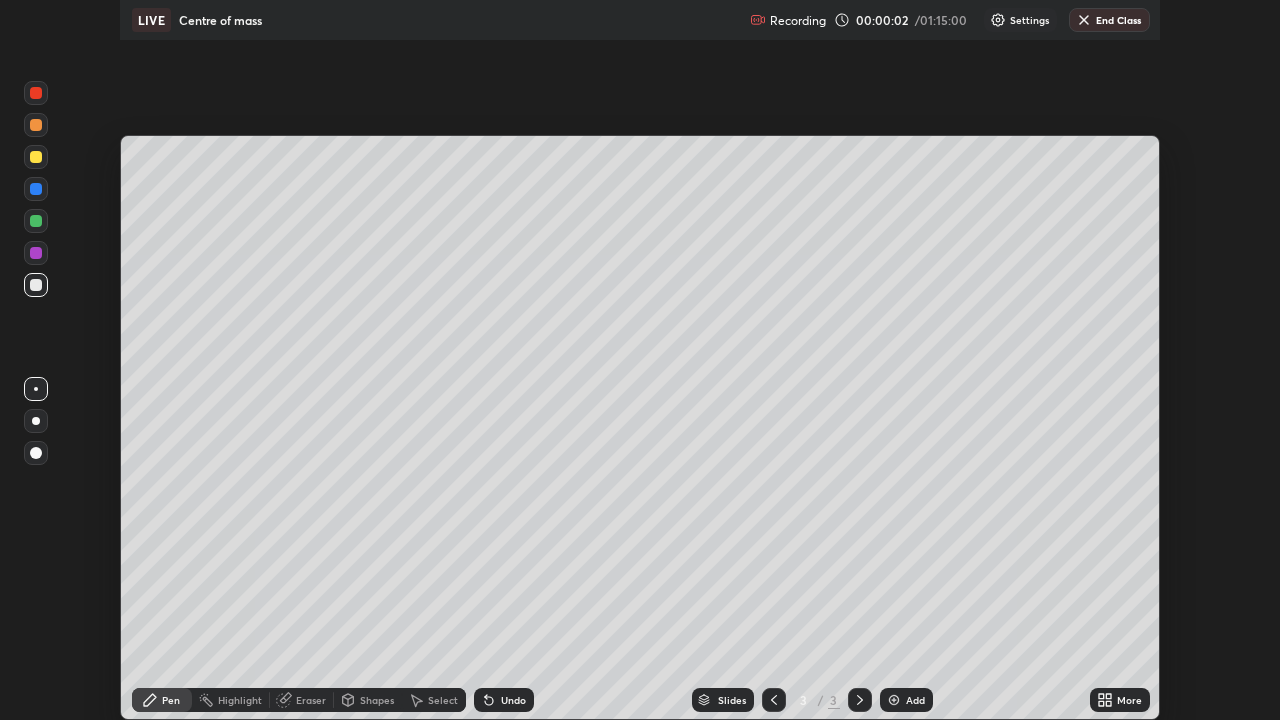 scroll, scrollTop: 99280, scrollLeft: 98720, axis: both 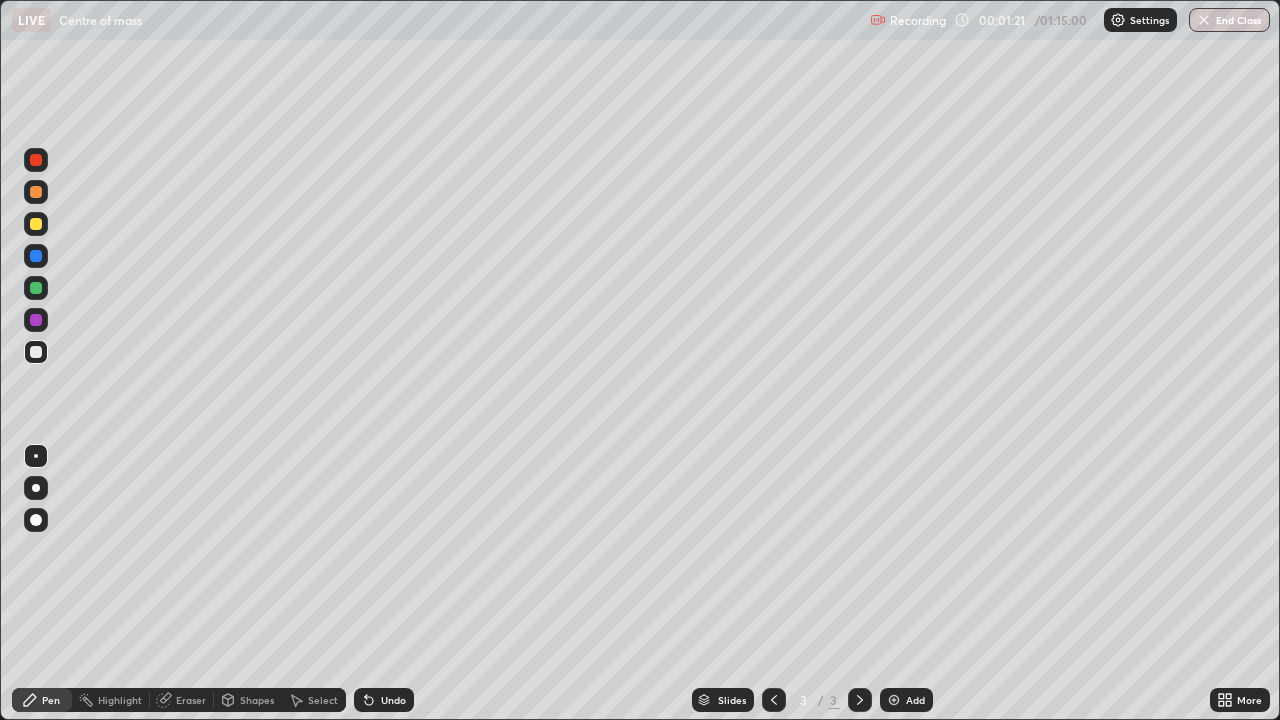 click at bounding box center (36, 192) 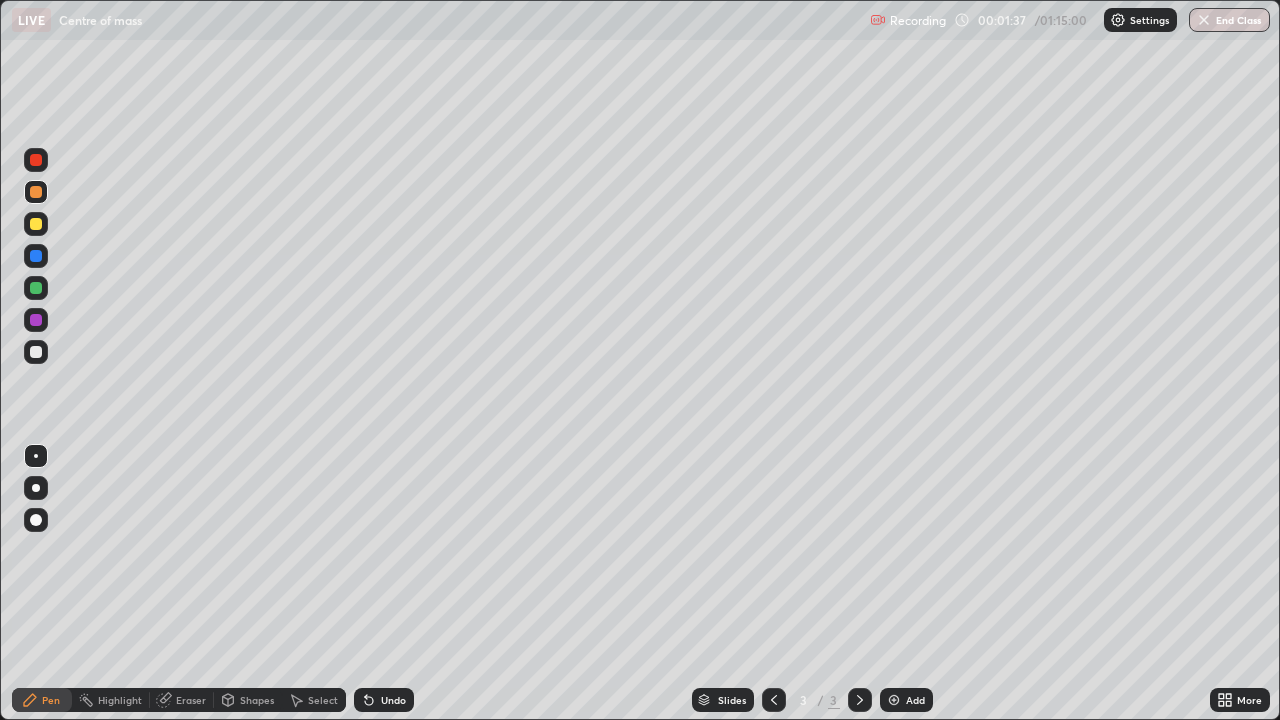 click on "Undo" at bounding box center (384, 700) 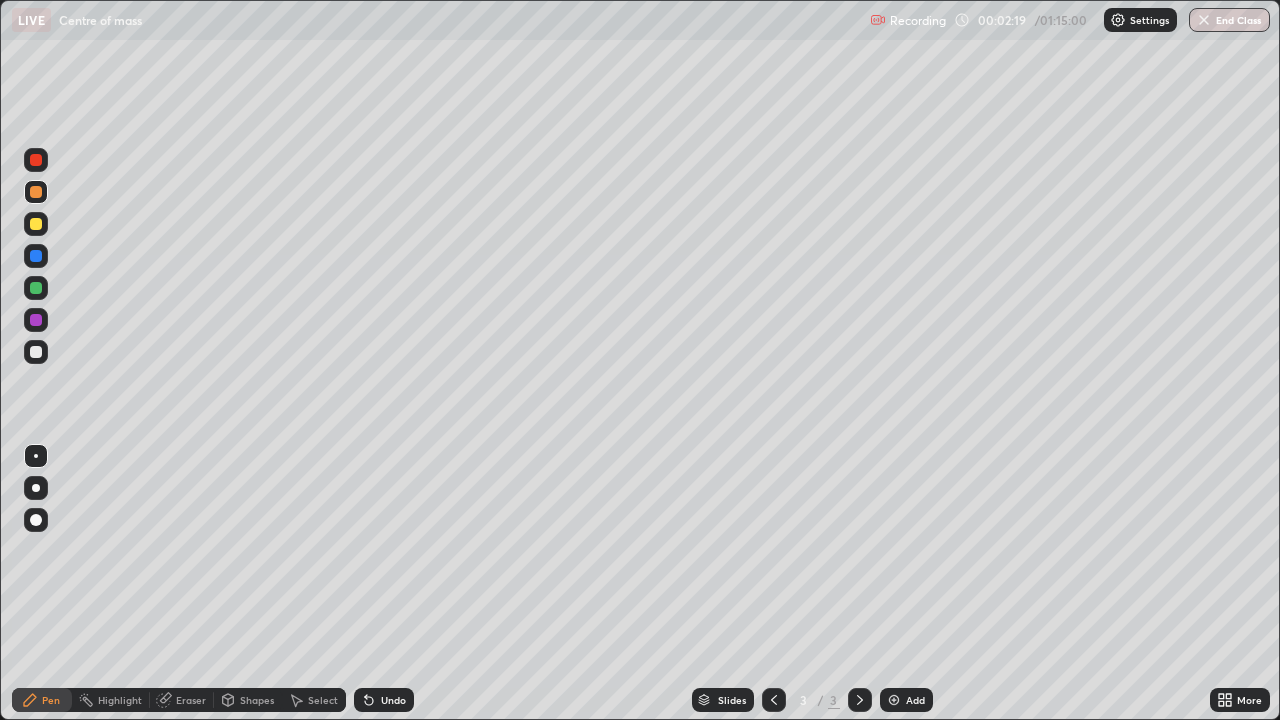 click at bounding box center [36, 224] 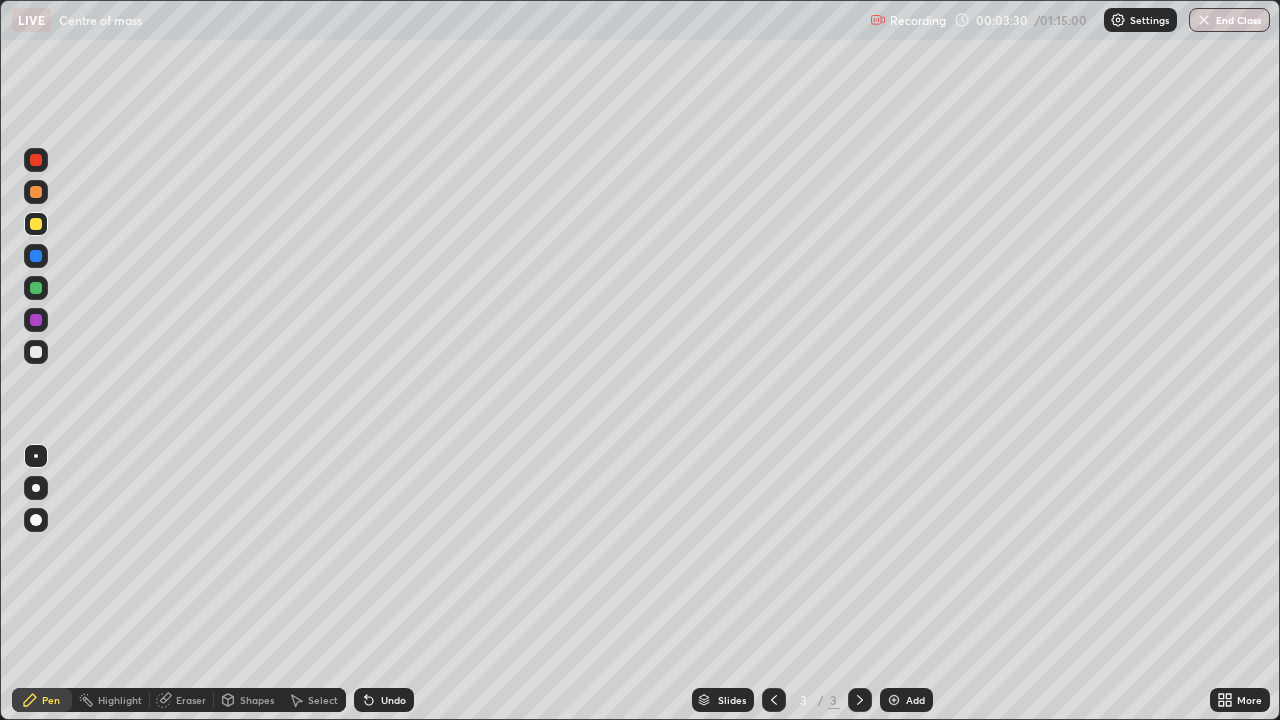 click at bounding box center [36, 288] 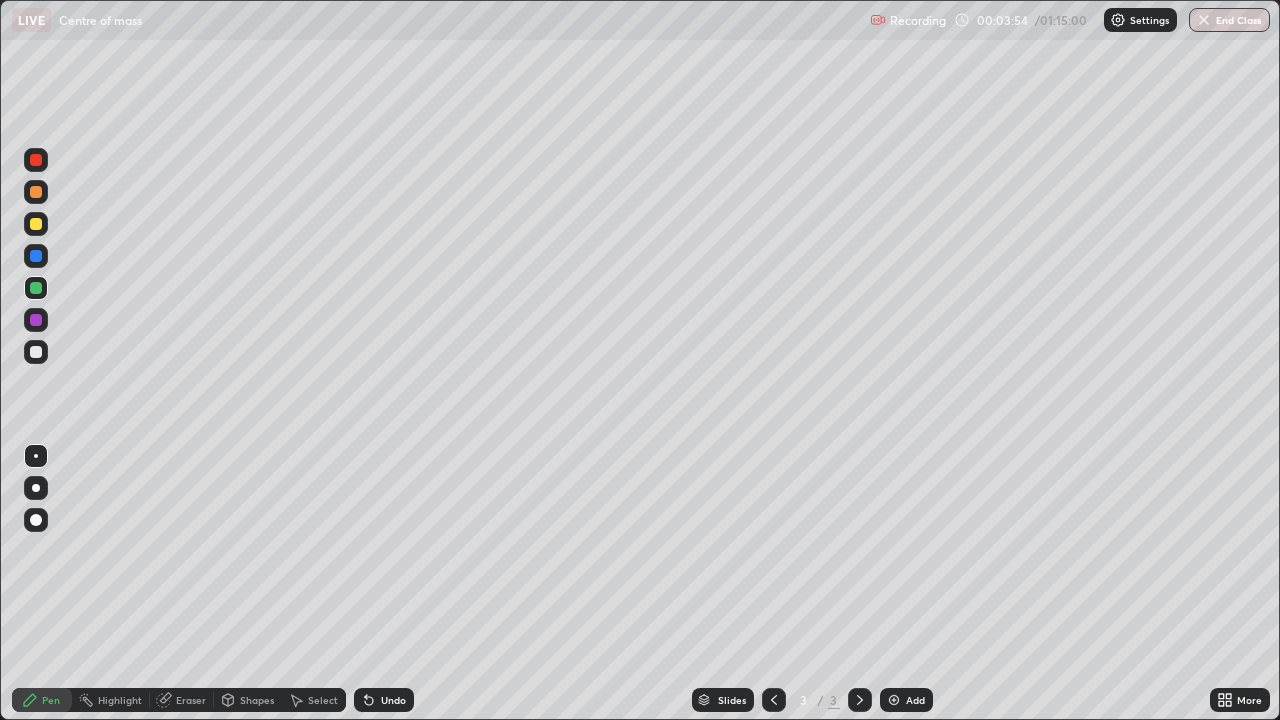 click at bounding box center [36, 320] 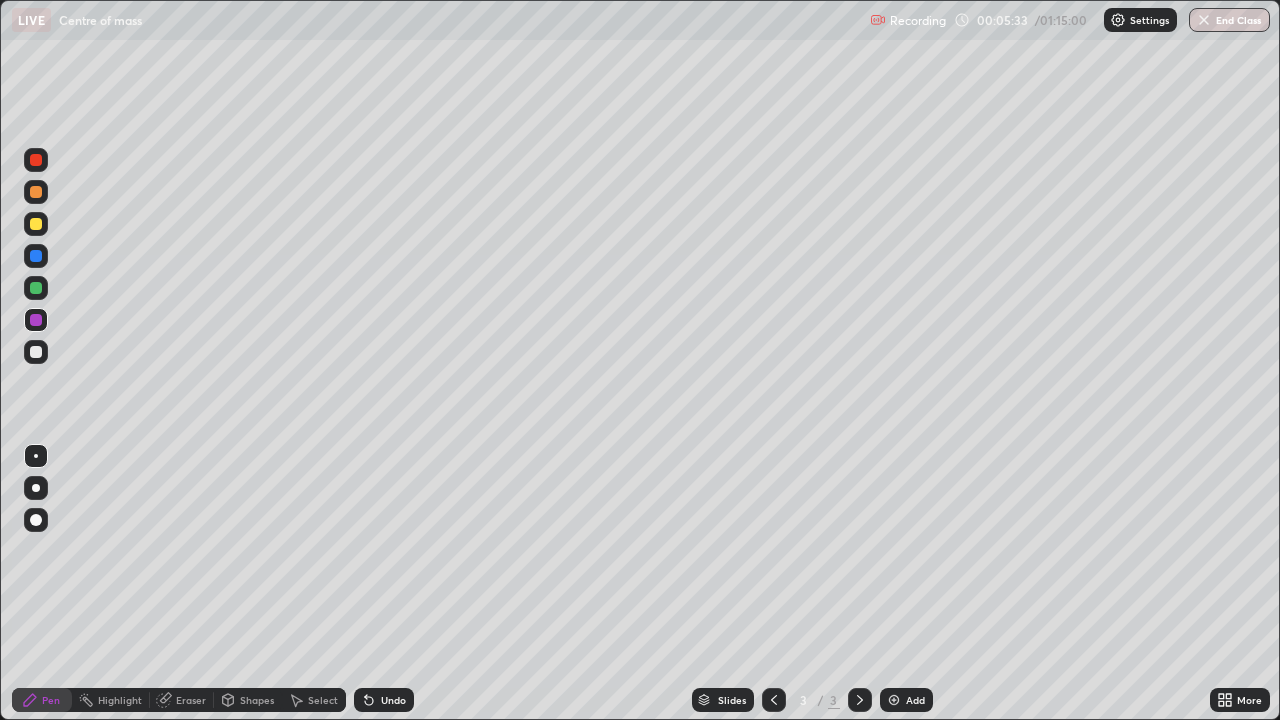 click at bounding box center [36, 256] 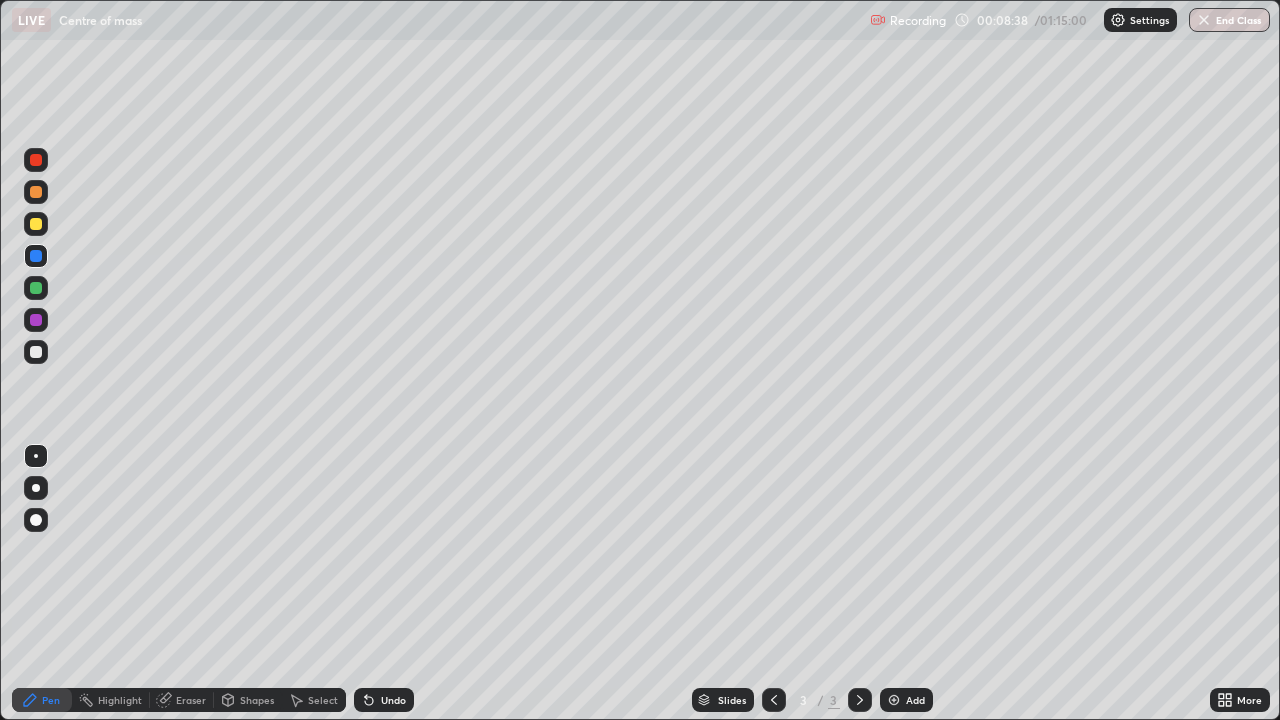 click at bounding box center [36, 192] 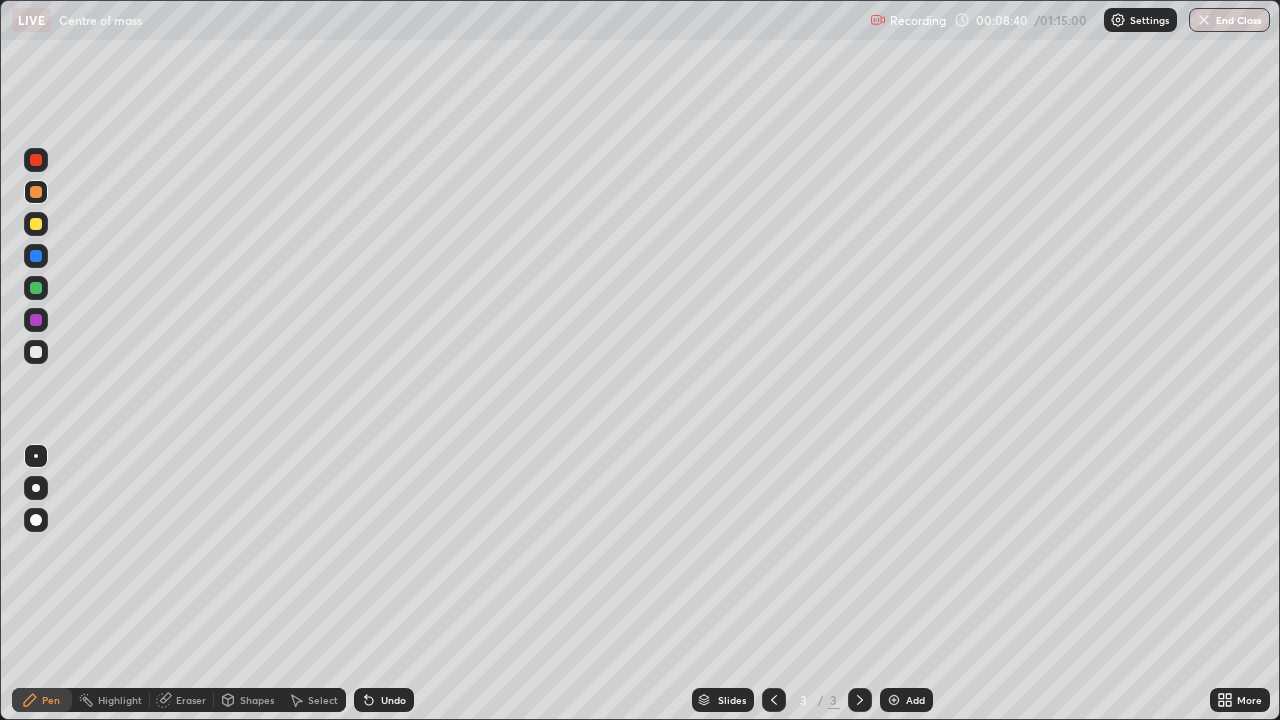 click at bounding box center [894, 700] 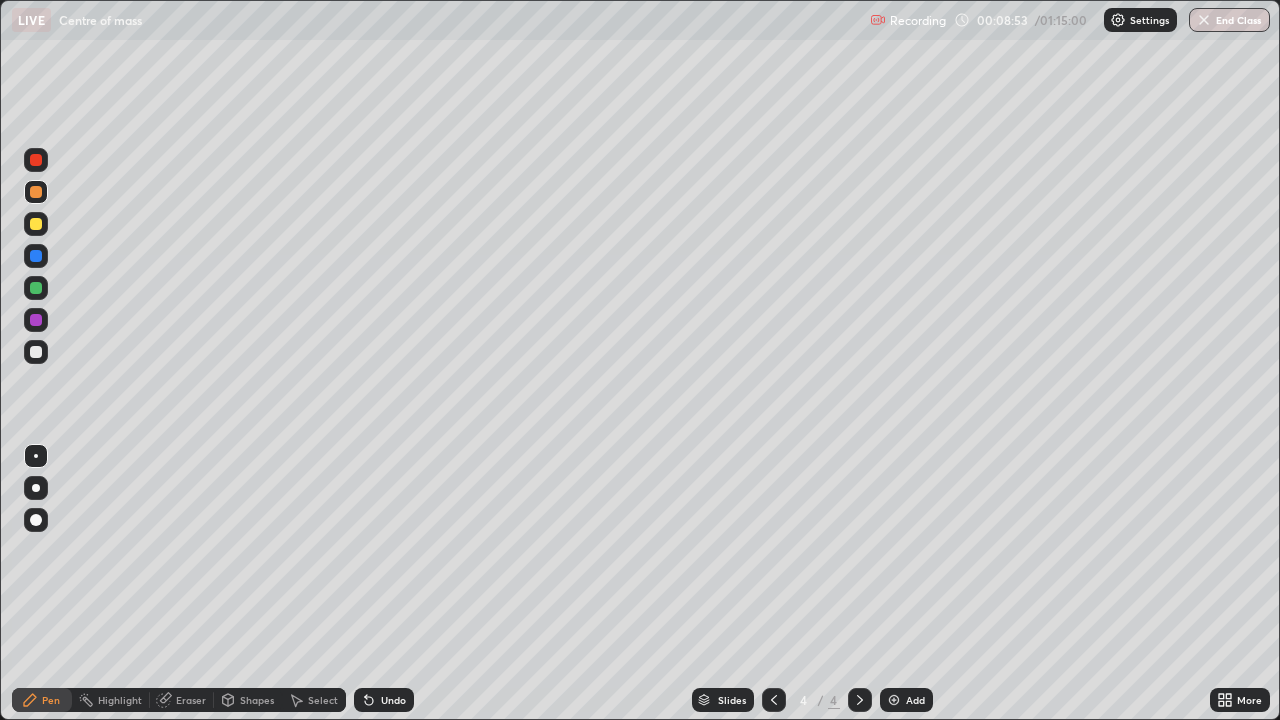 click at bounding box center (36, 288) 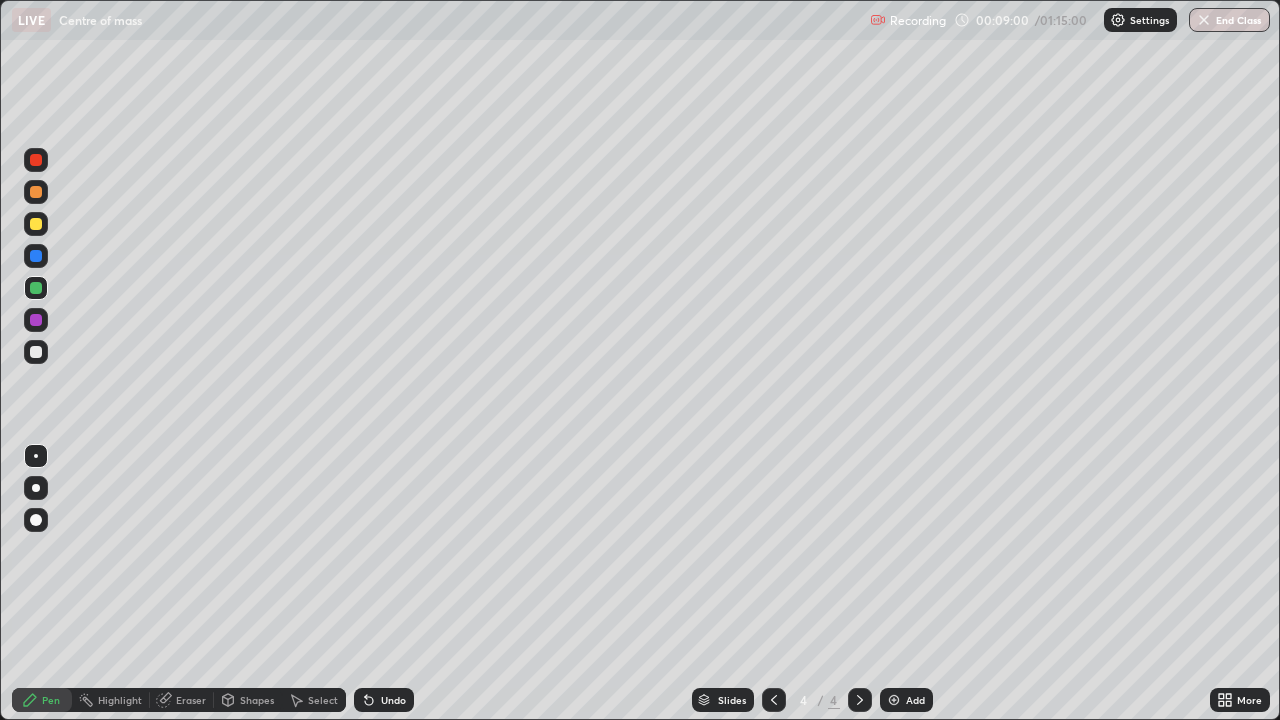 click at bounding box center (36, 320) 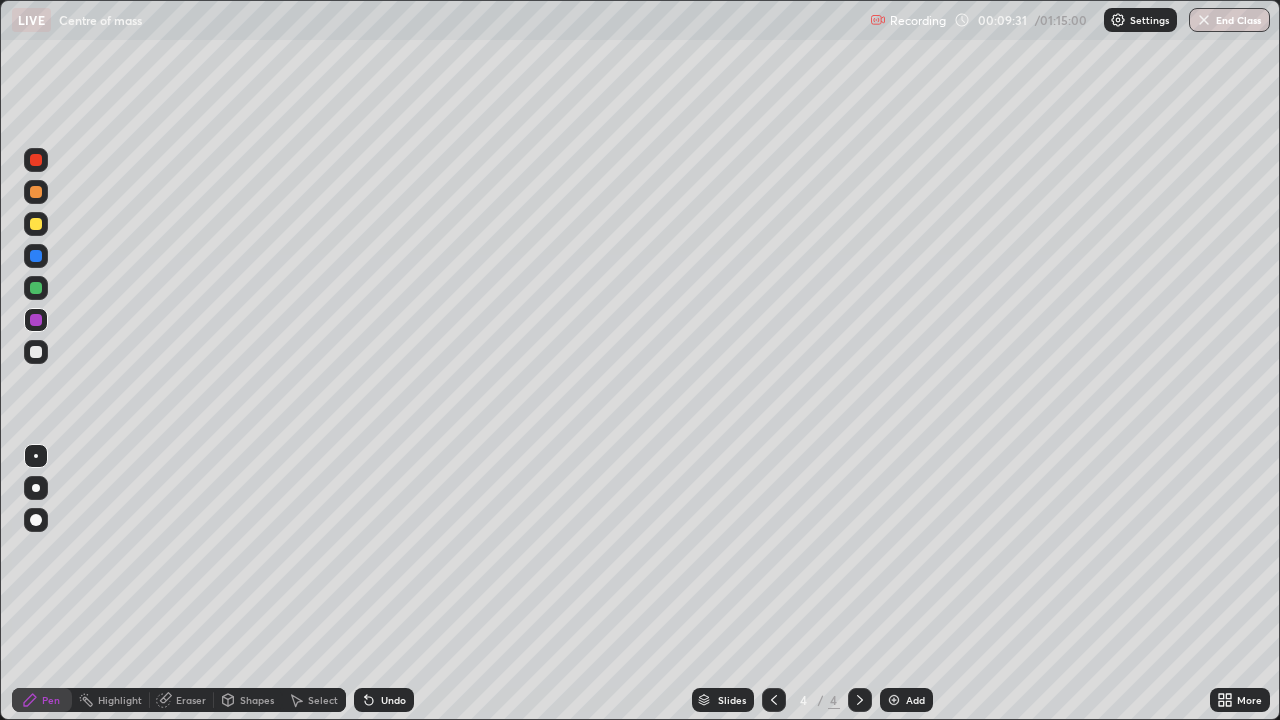 click at bounding box center (36, 288) 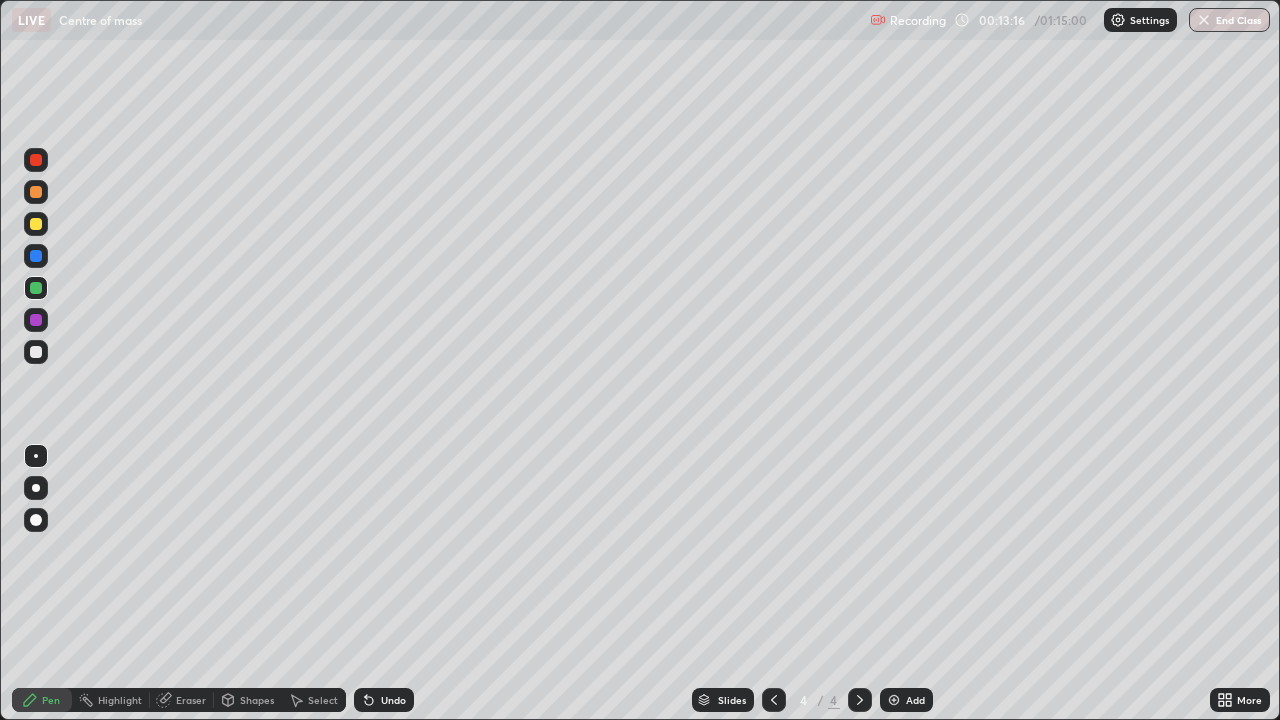 click at bounding box center [36, 192] 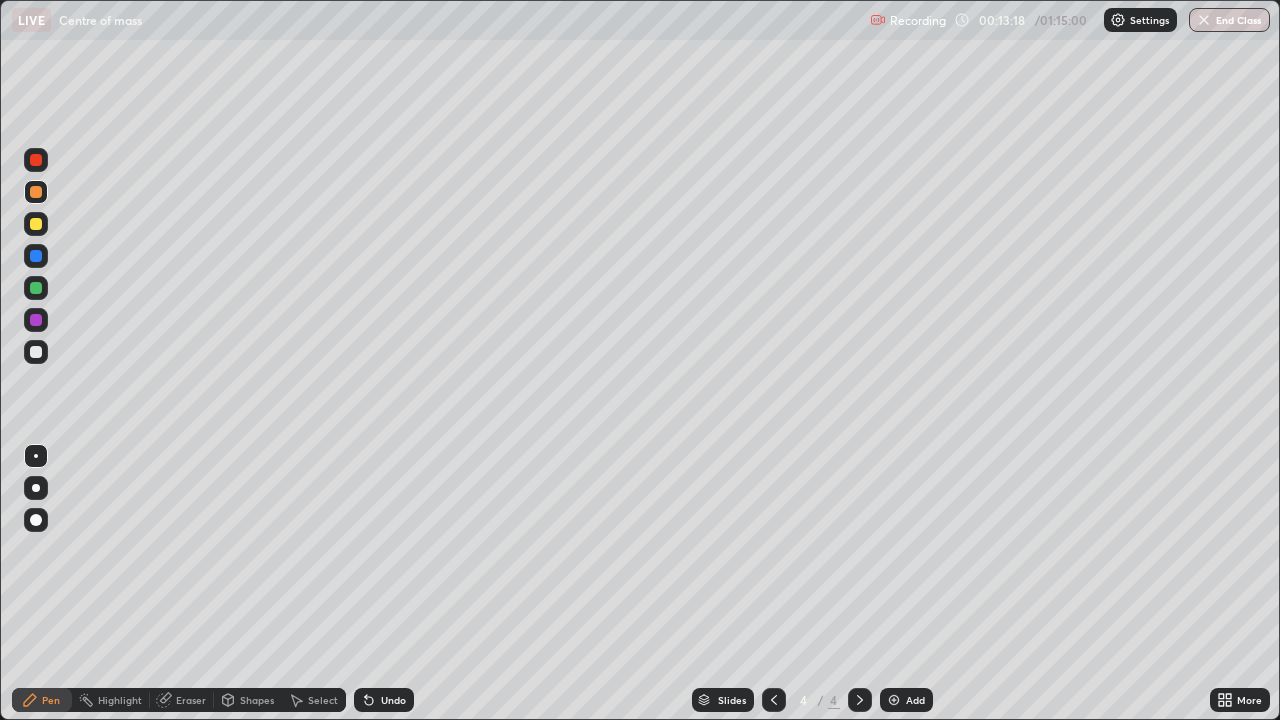 click at bounding box center [894, 700] 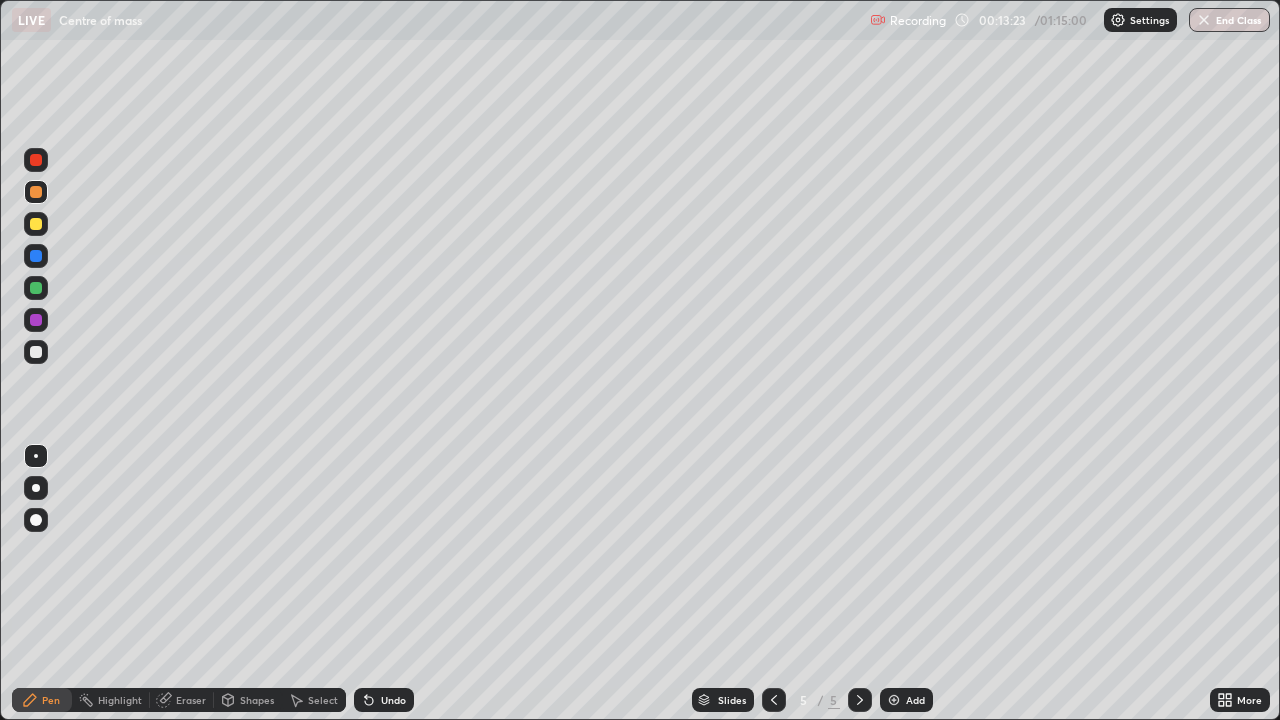 click on "Undo" at bounding box center (384, 700) 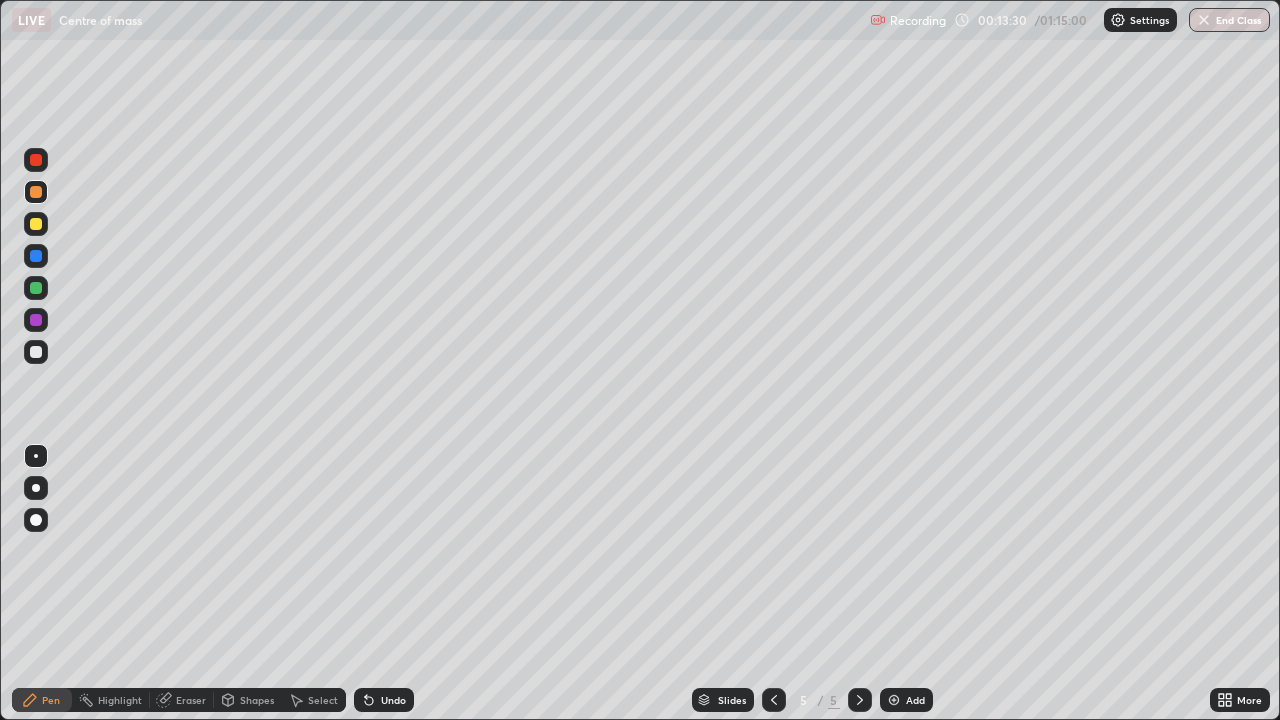 click at bounding box center (36, 224) 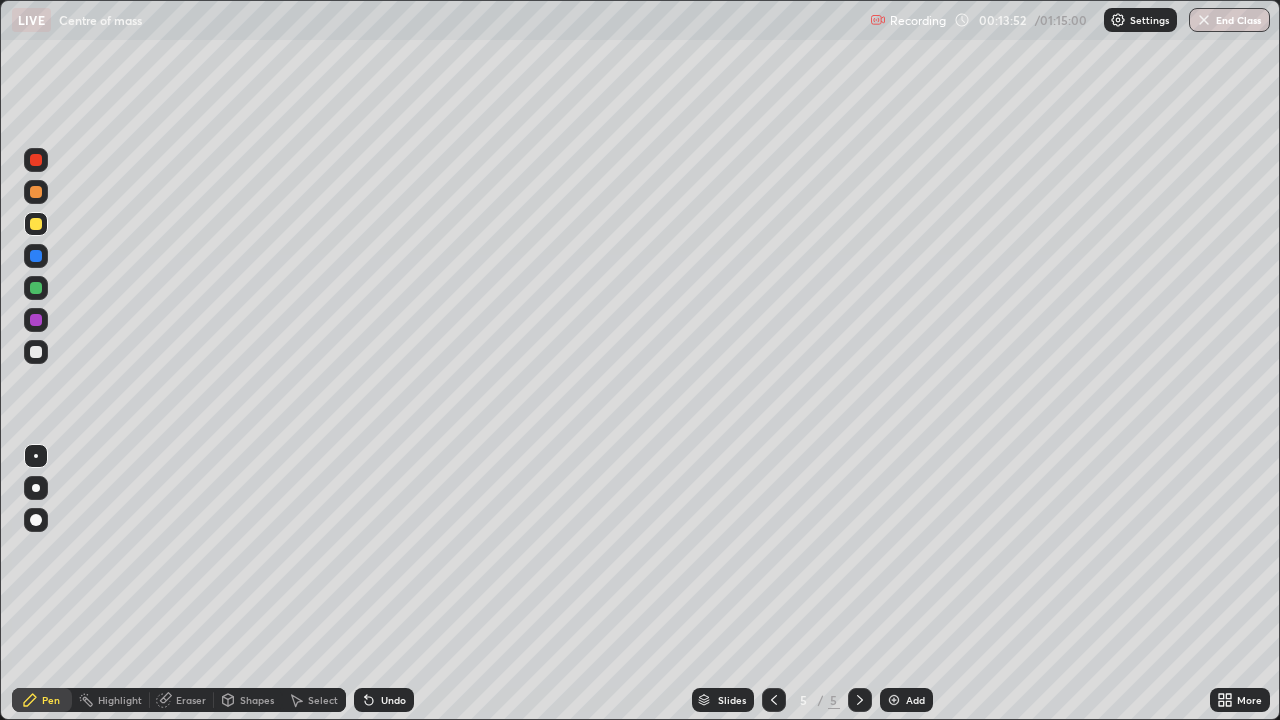 click at bounding box center [36, 256] 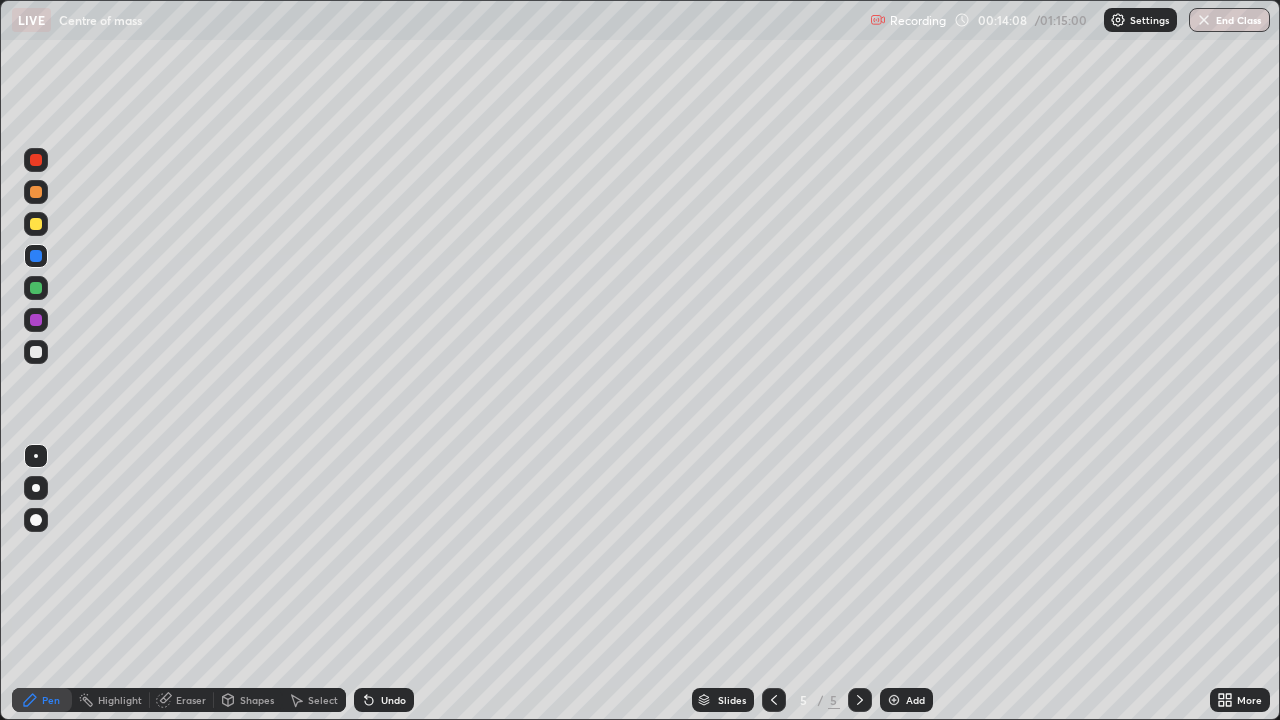 click at bounding box center [36, 288] 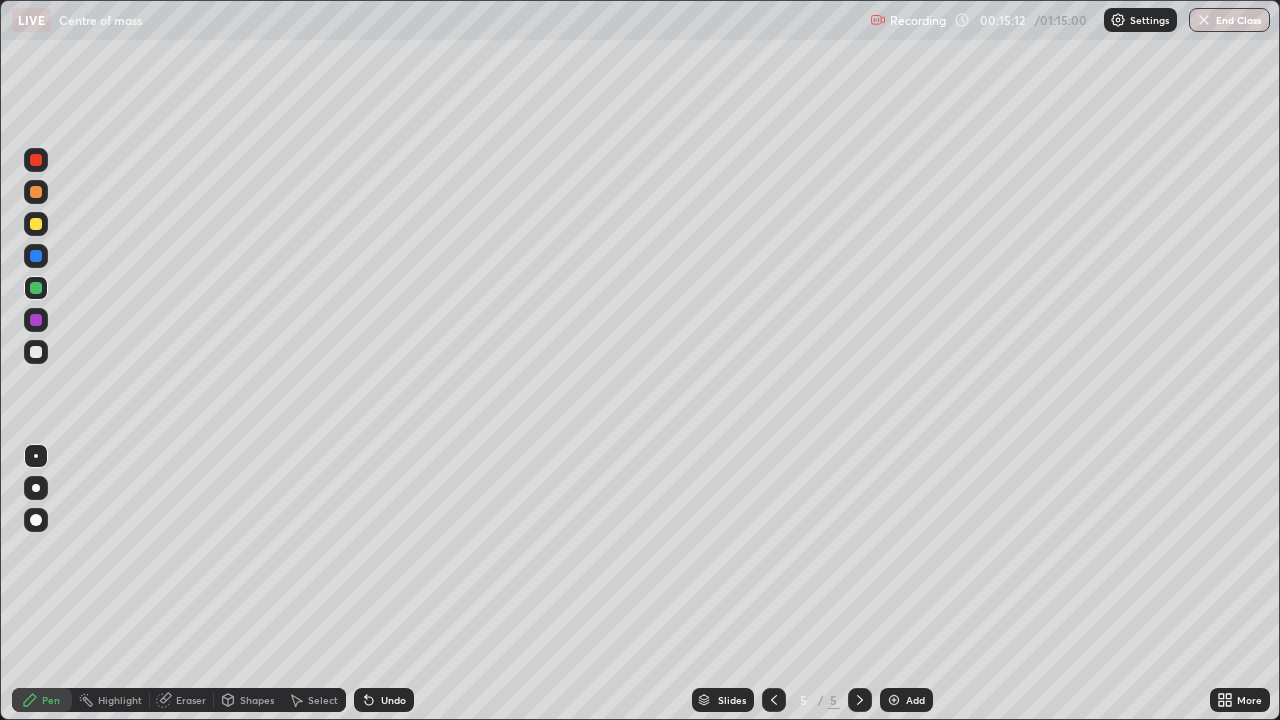 click at bounding box center [36, 160] 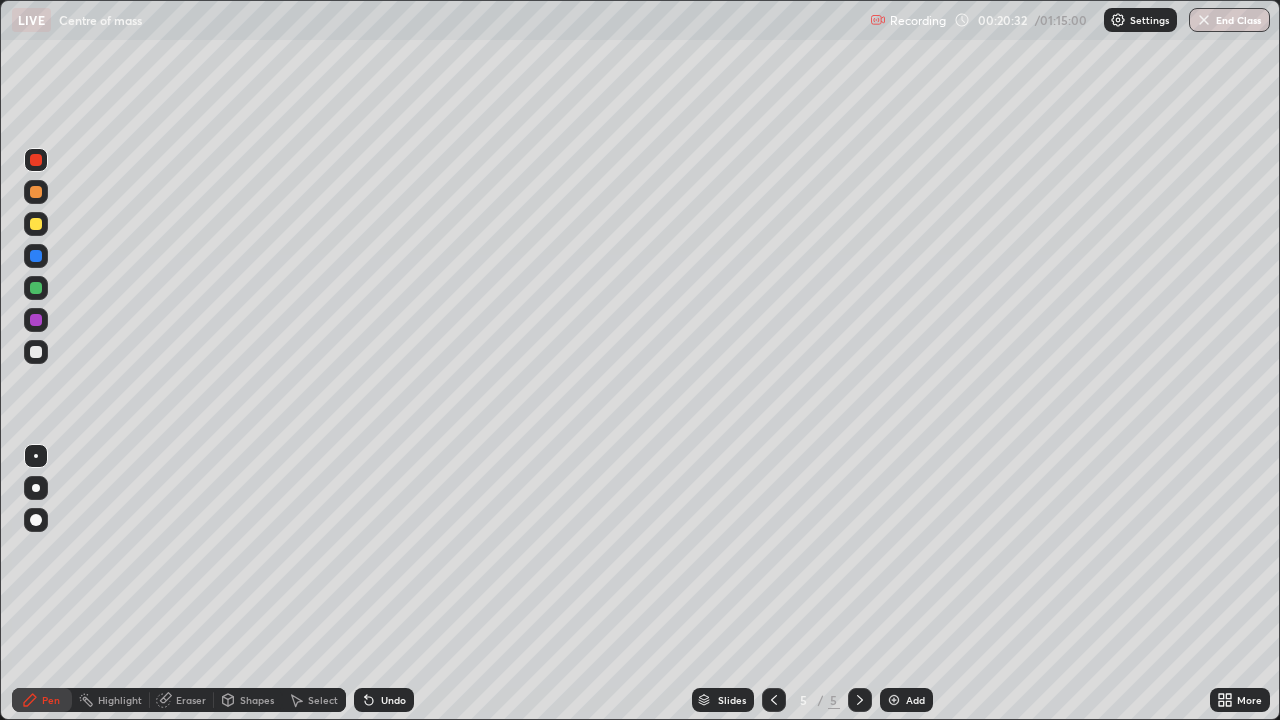 click at bounding box center (894, 700) 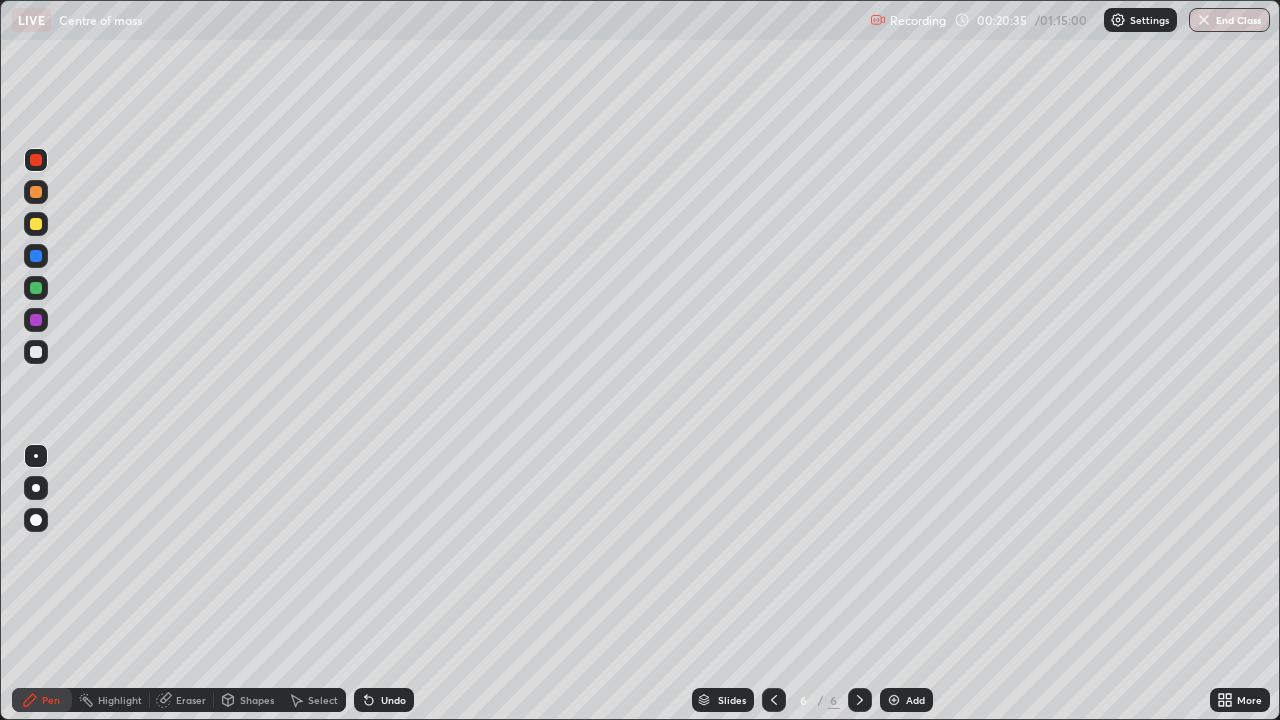 click at bounding box center (36, 192) 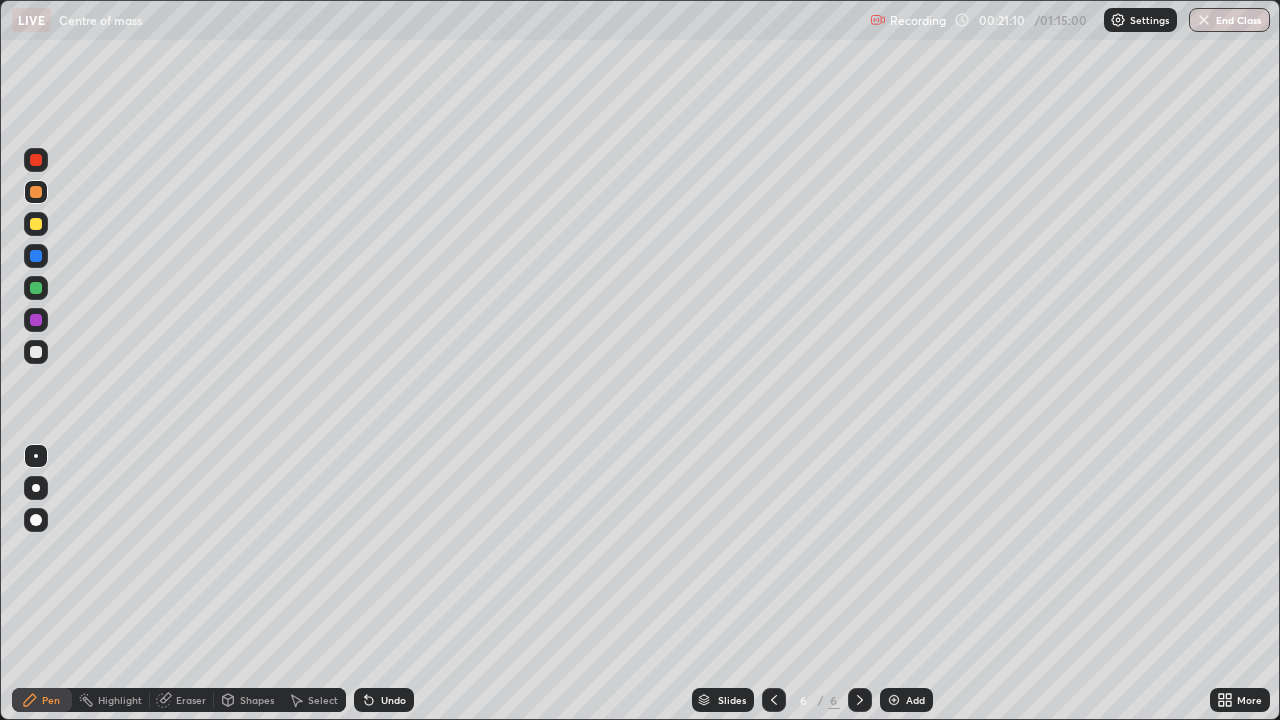 click 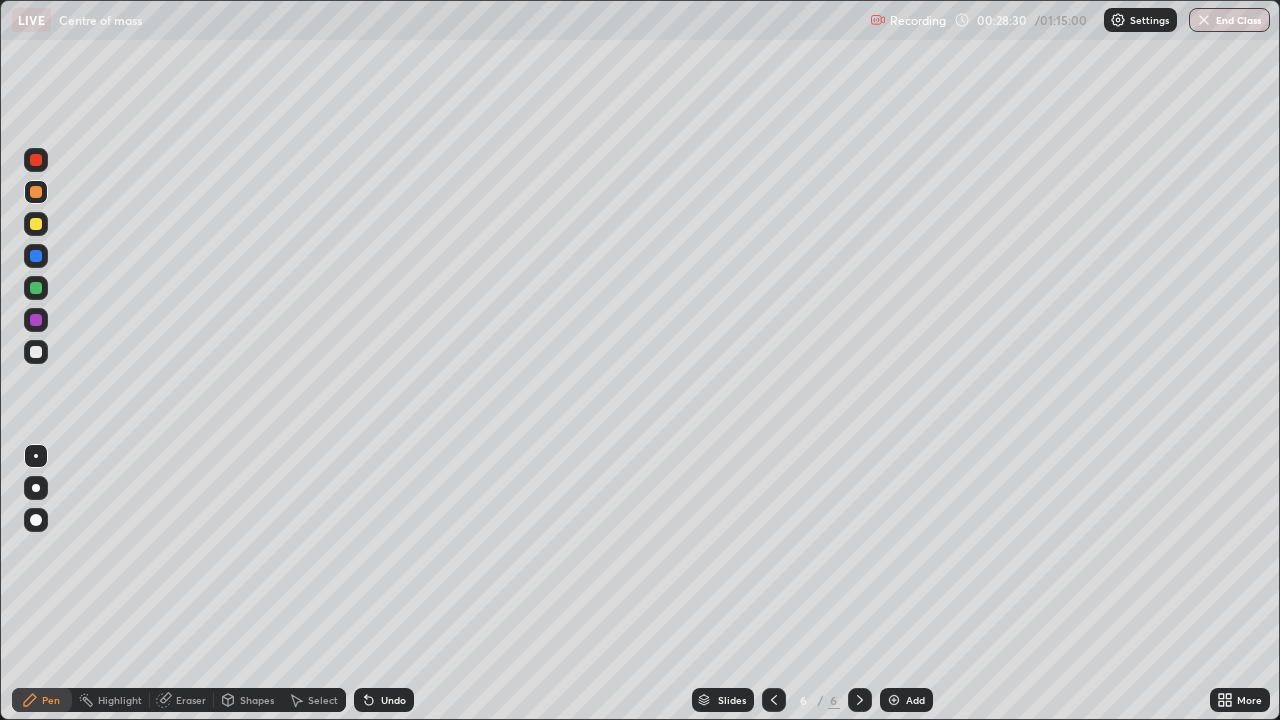 click on "Add" at bounding box center [915, 700] 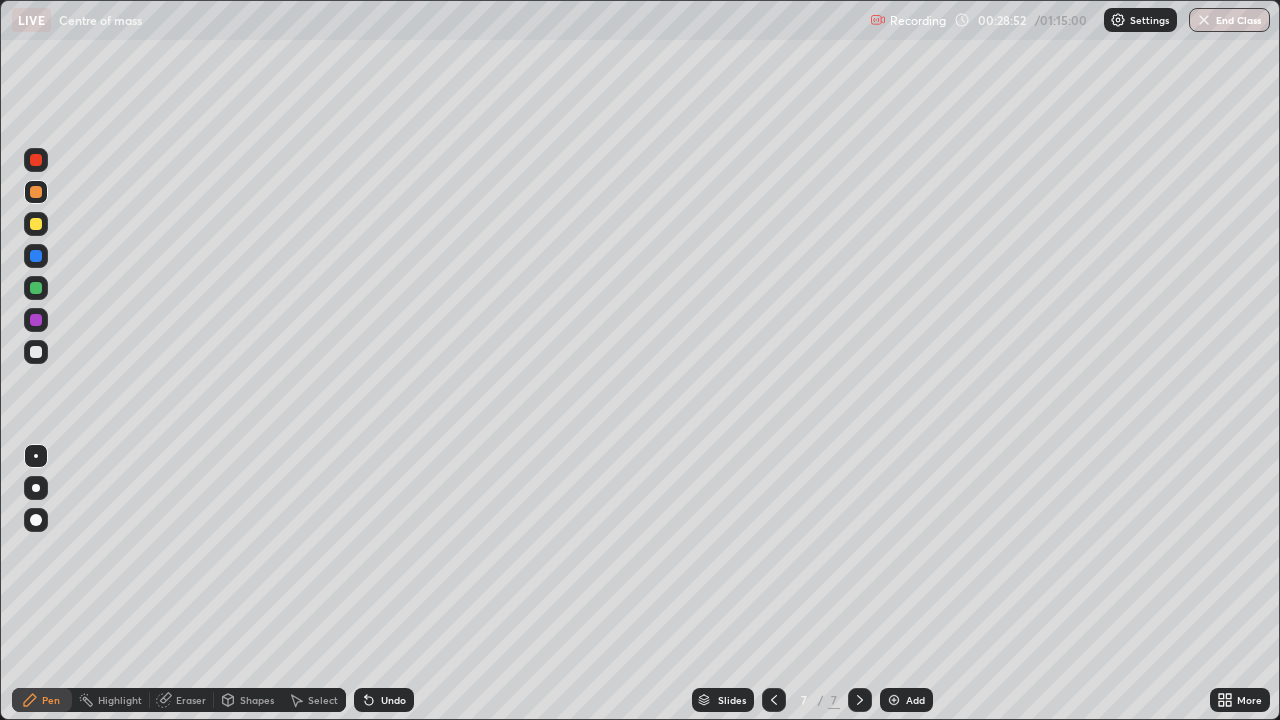 click at bounding box center (36, 288) 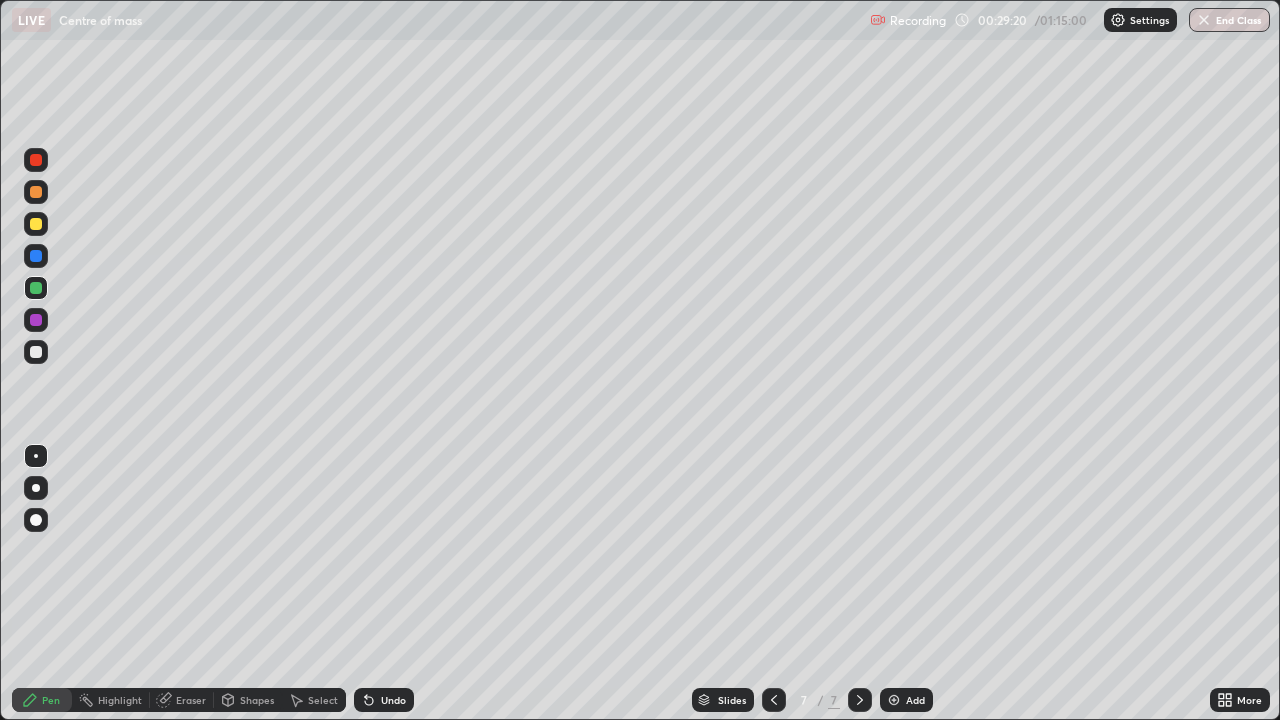 click 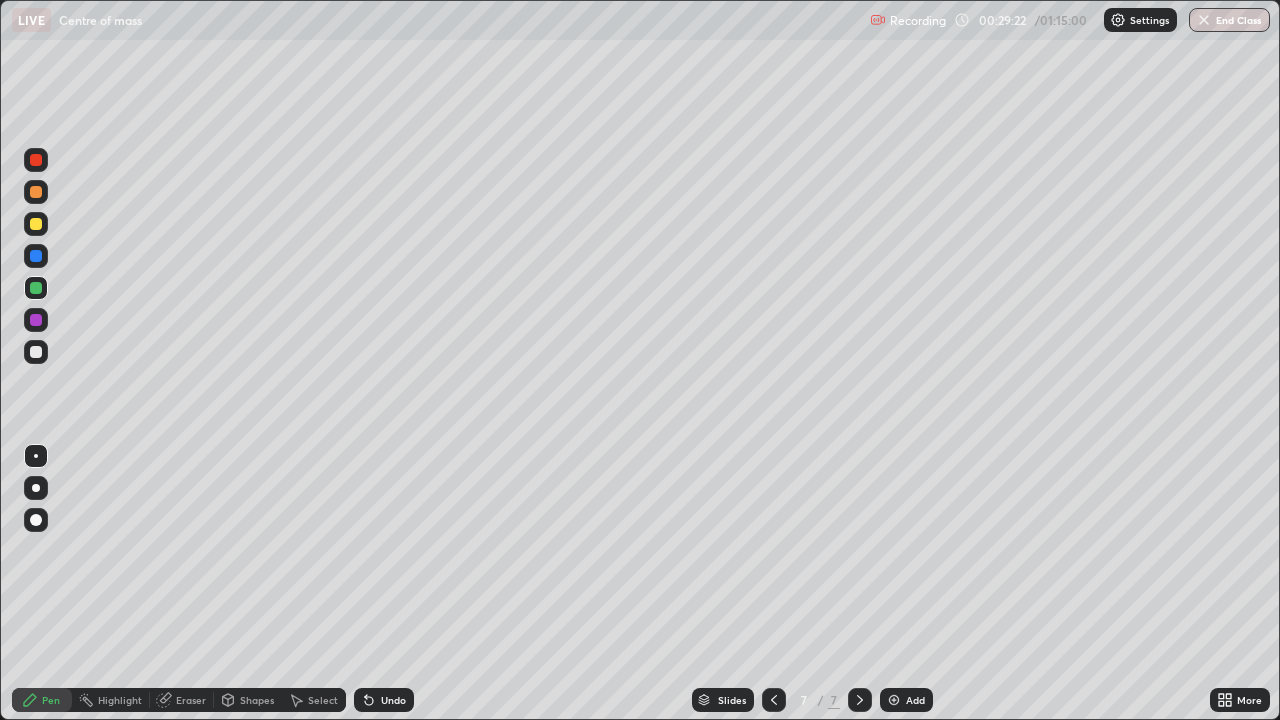 click on "Undo" at bounding box center (393, 700) 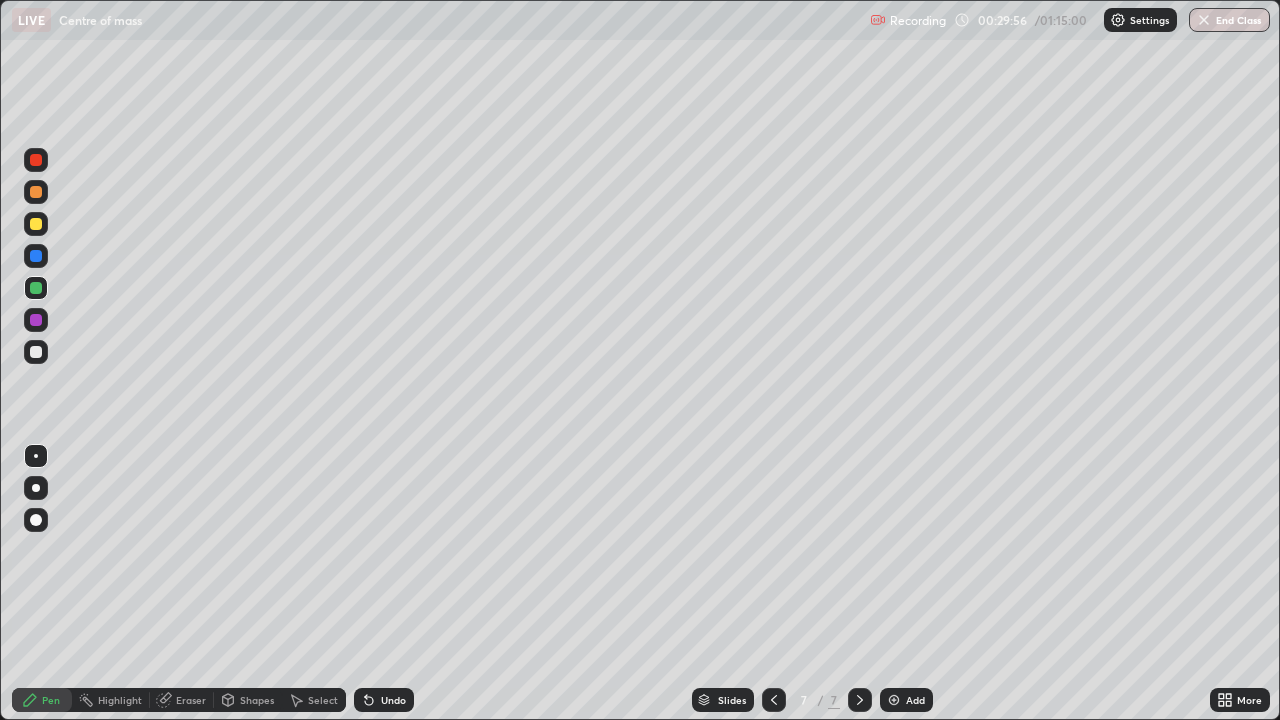 click at bounding box center (36, 192) 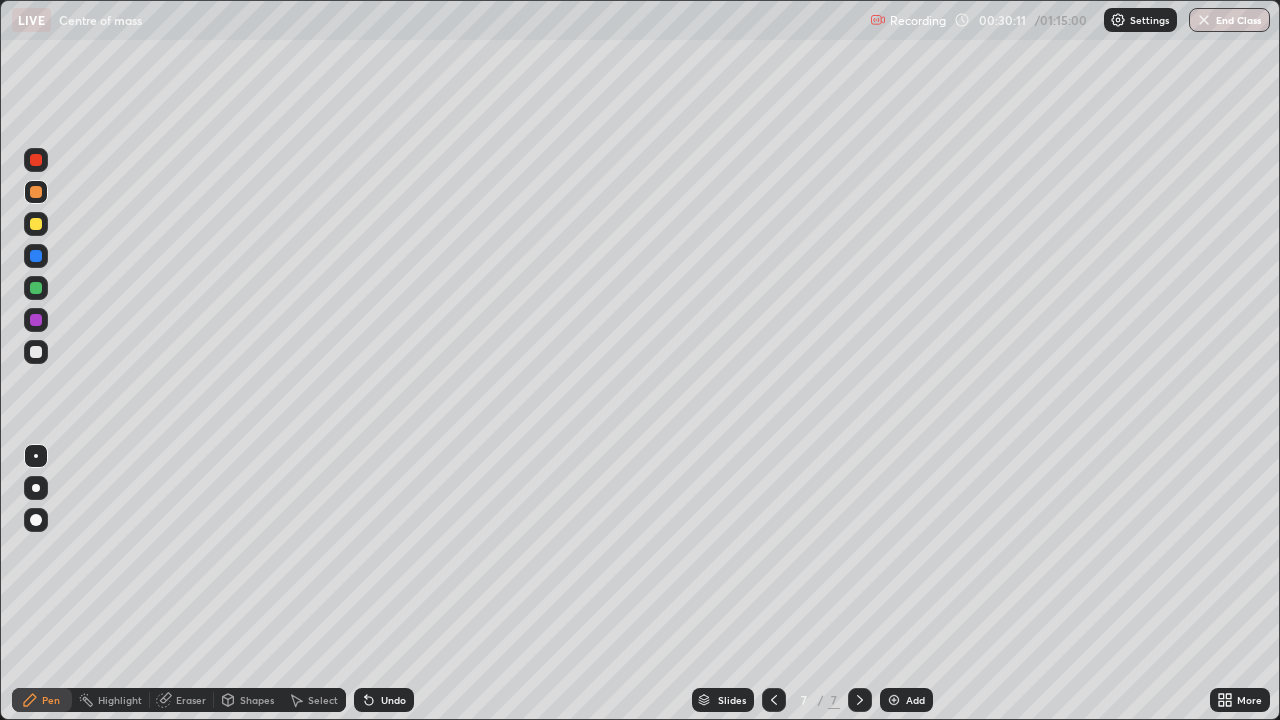 click at bounding box center (36, 320) 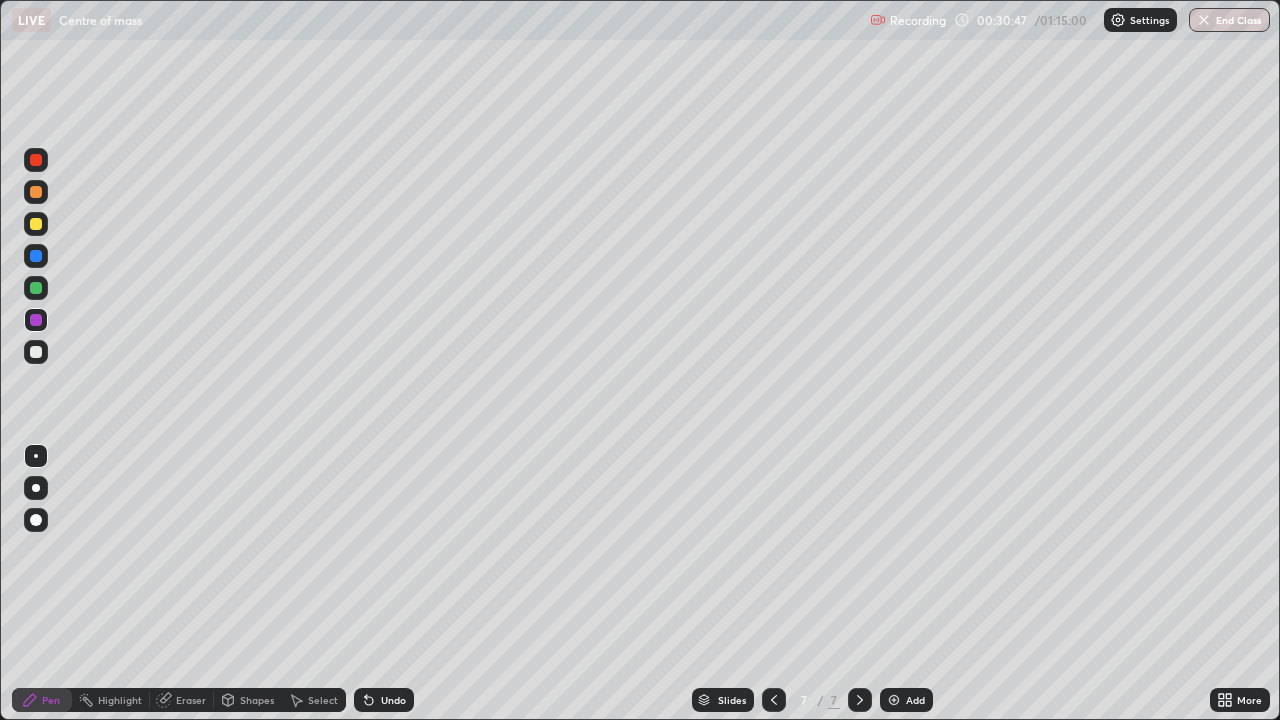 click at bounding box center (36, 192) 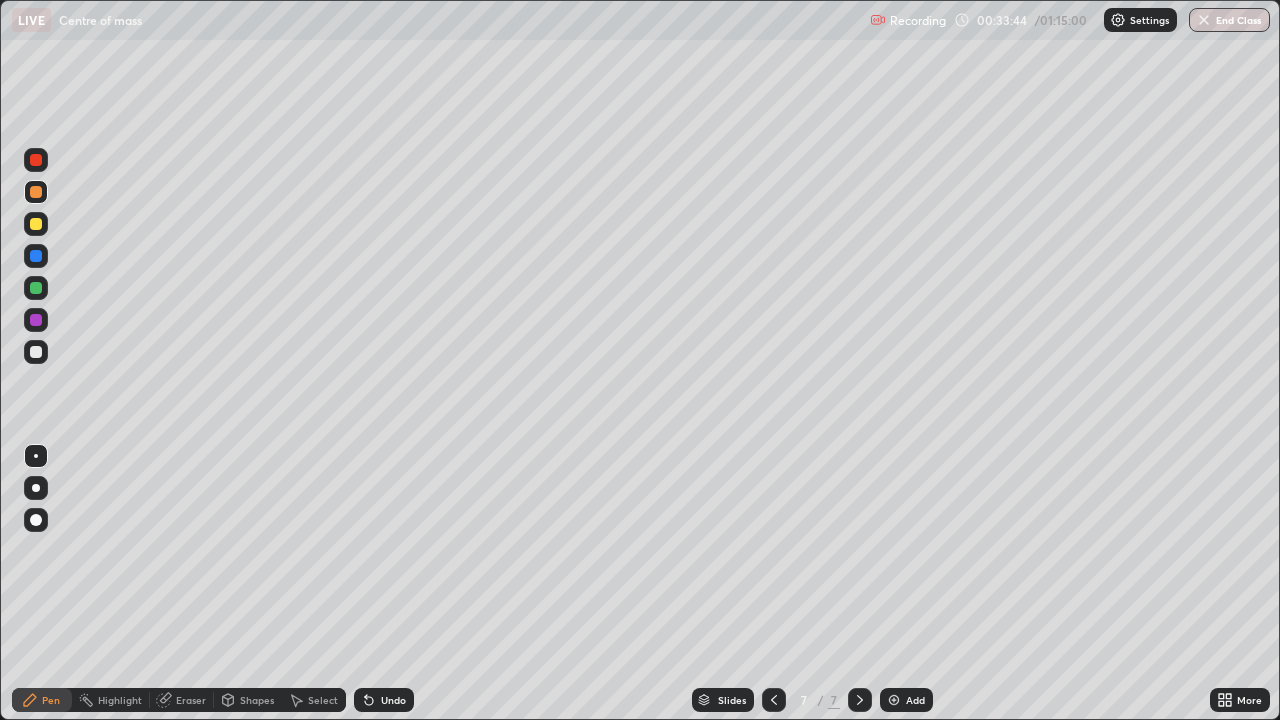 click on "Add" at bounding box center [915, 700] 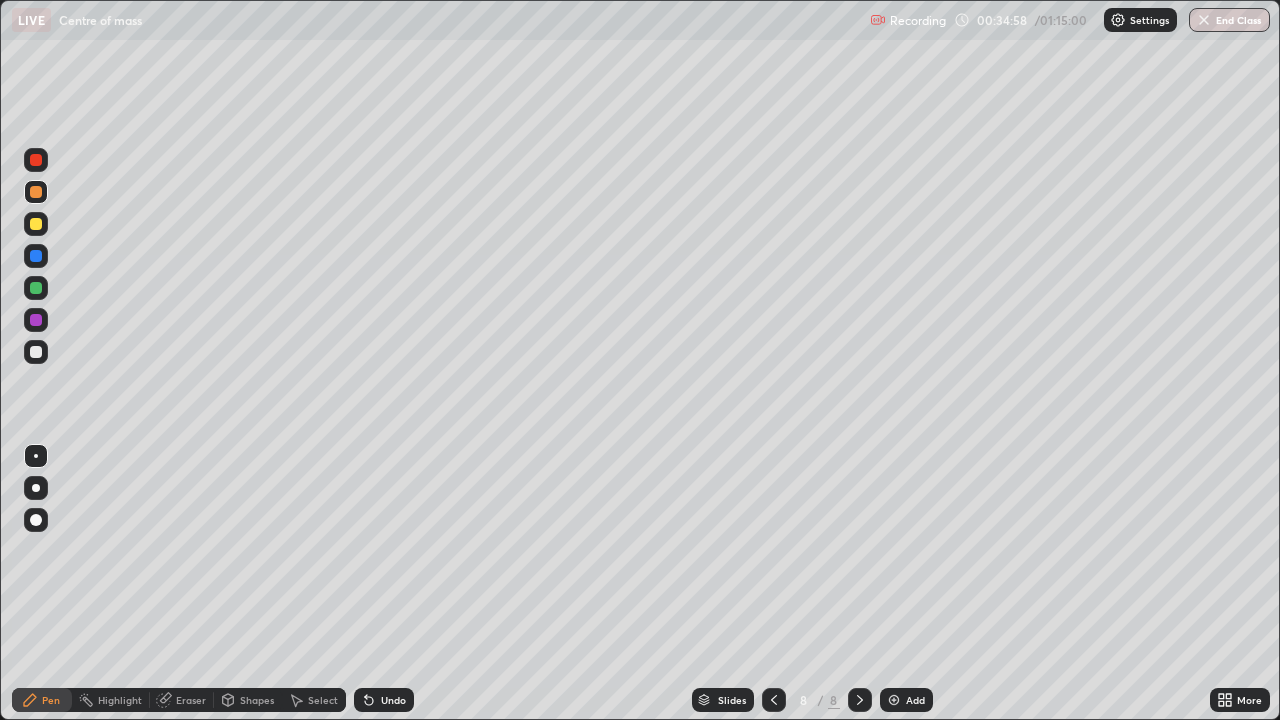 click at bounding box center (36, 256) 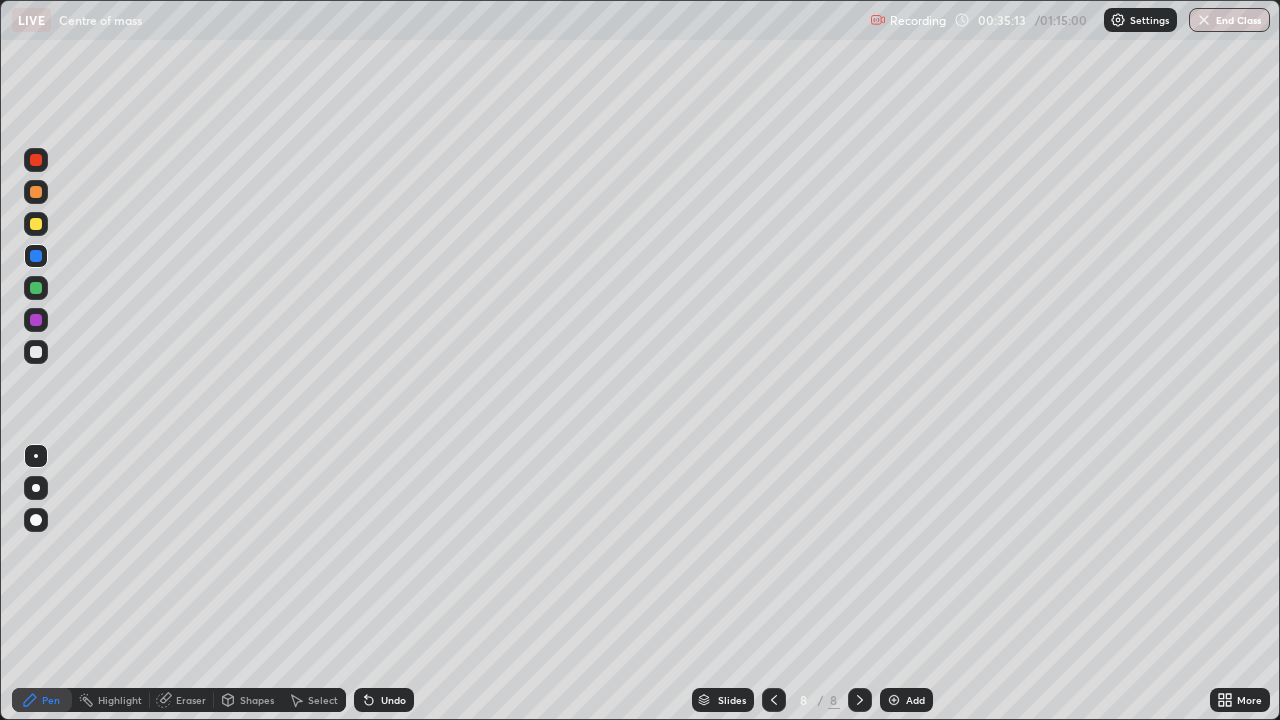 click at bounding box center (36, 288) 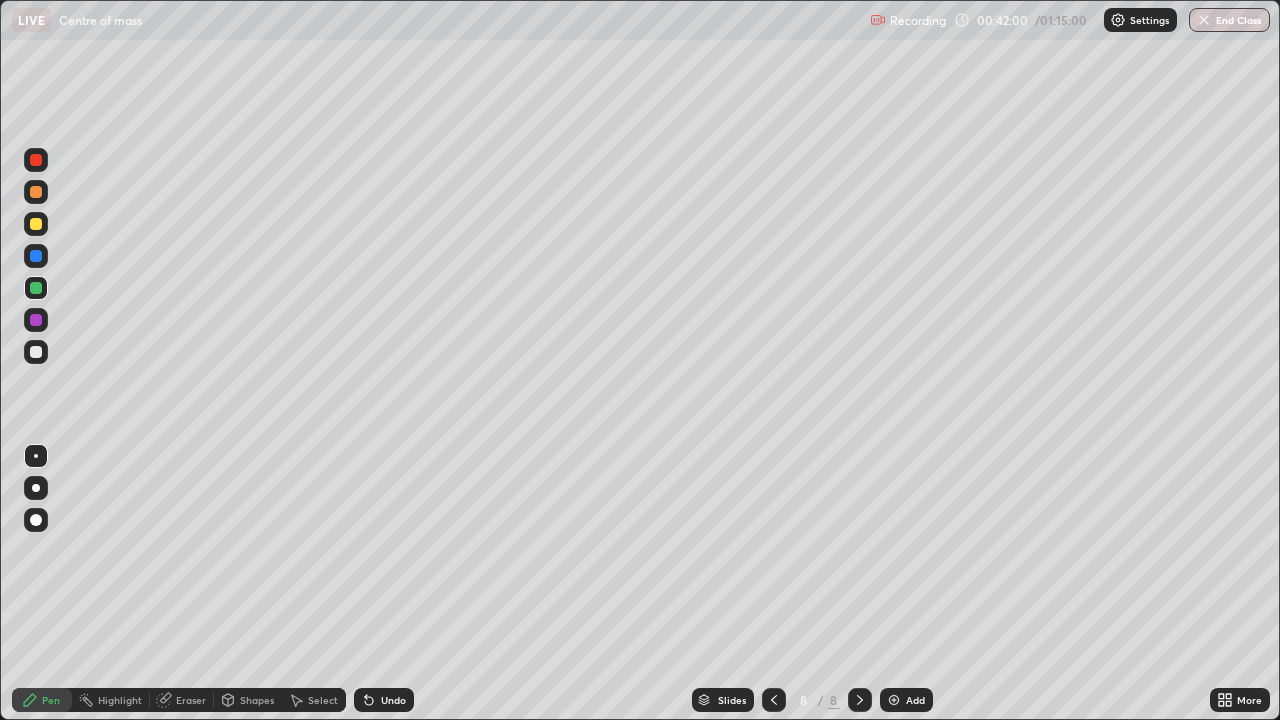 click on "Add" at bounding box center [906, 700] 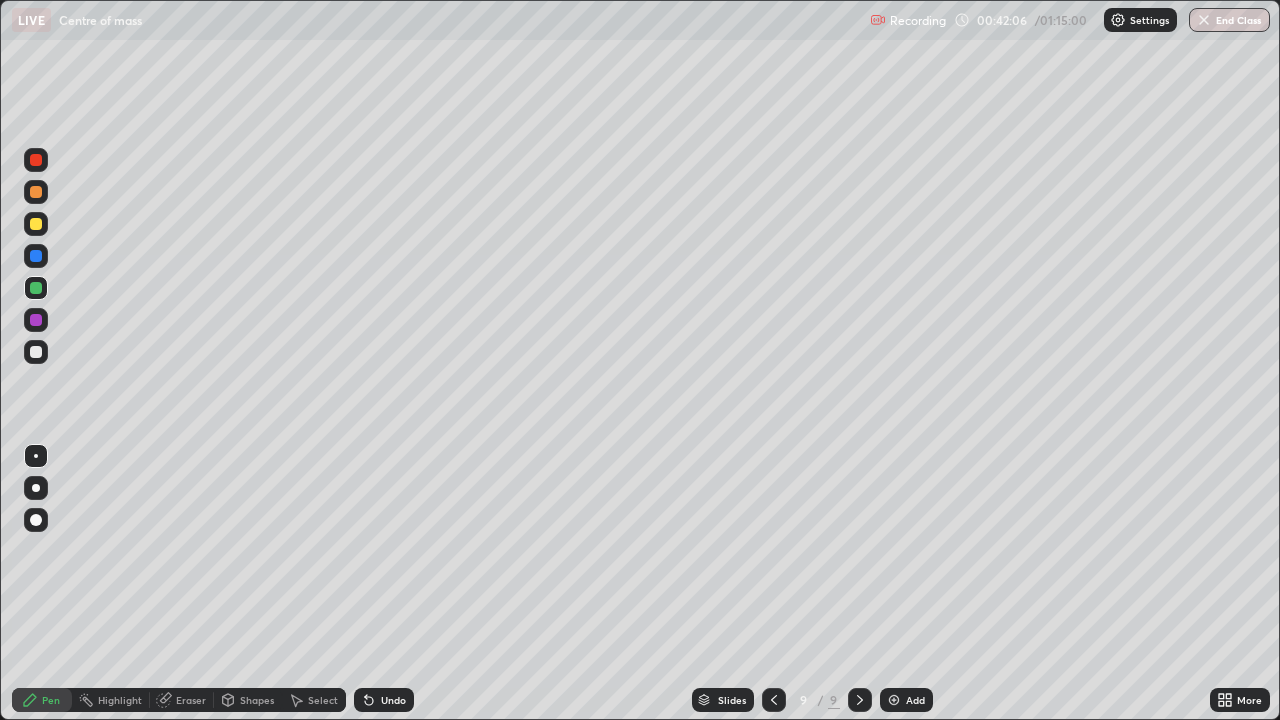 click at bounding box center (36, 192) 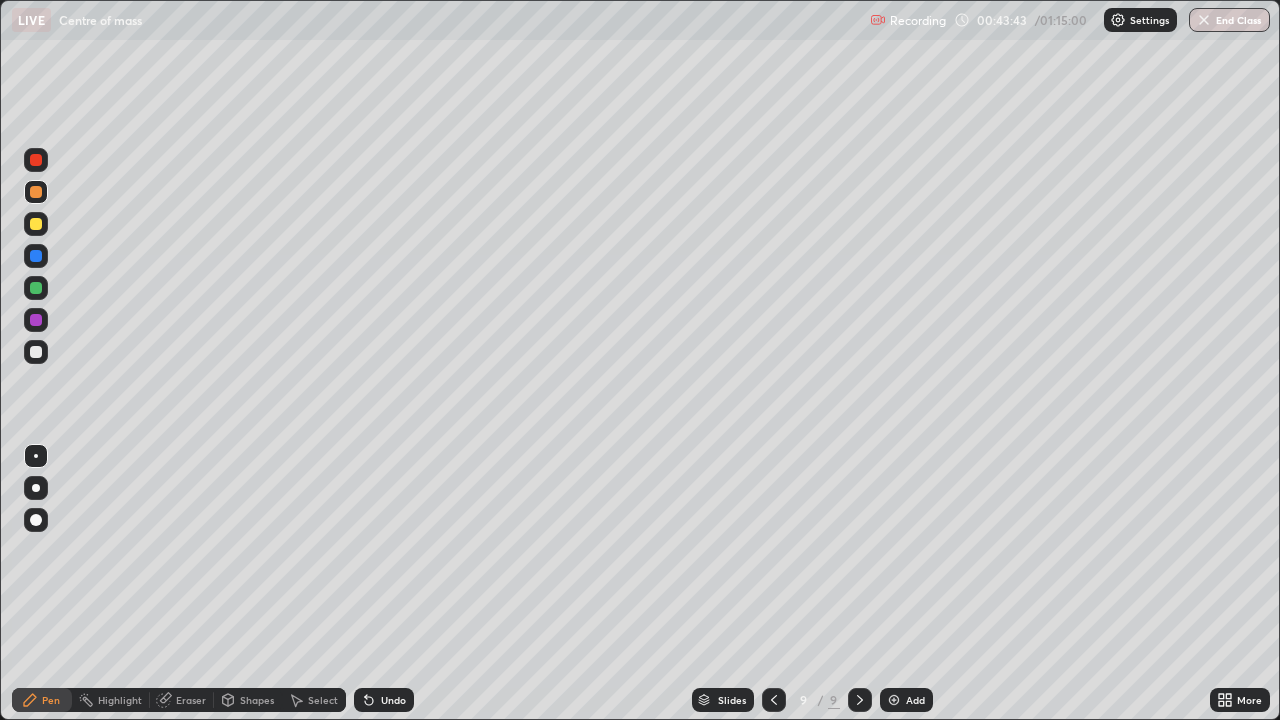 click at bounding box center (36, 256) 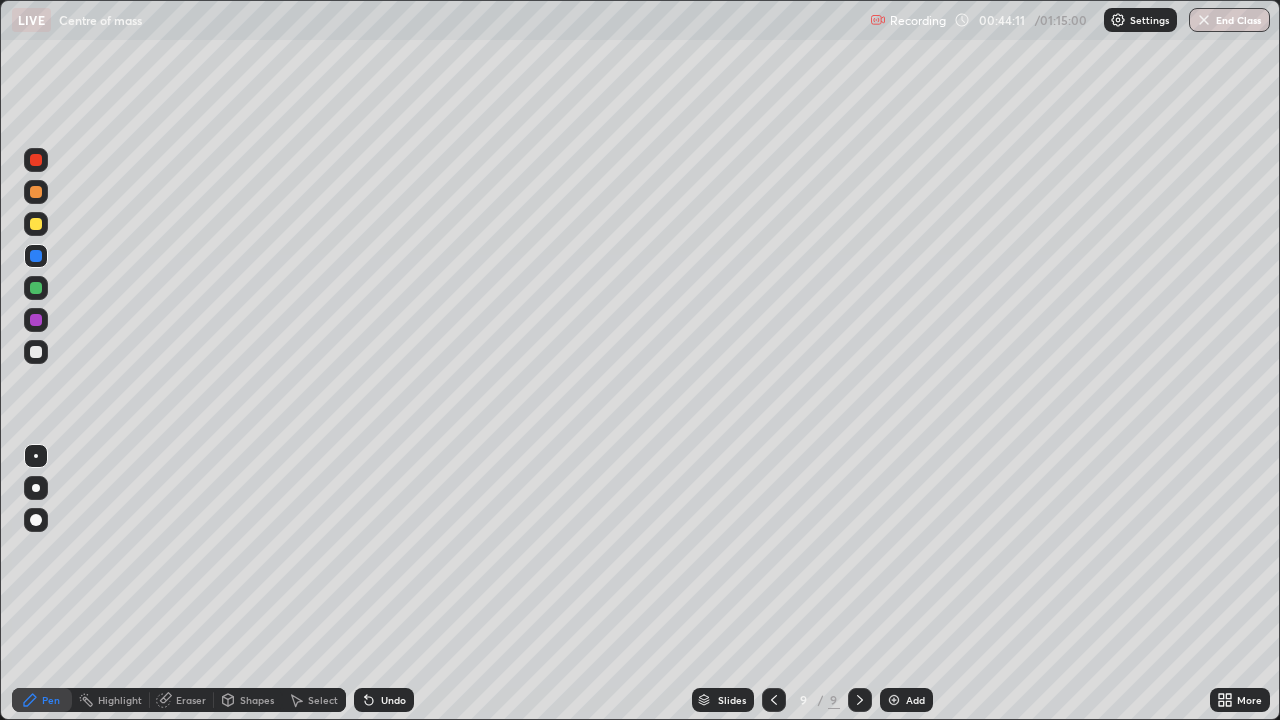 click at bounding box center (36, 192) 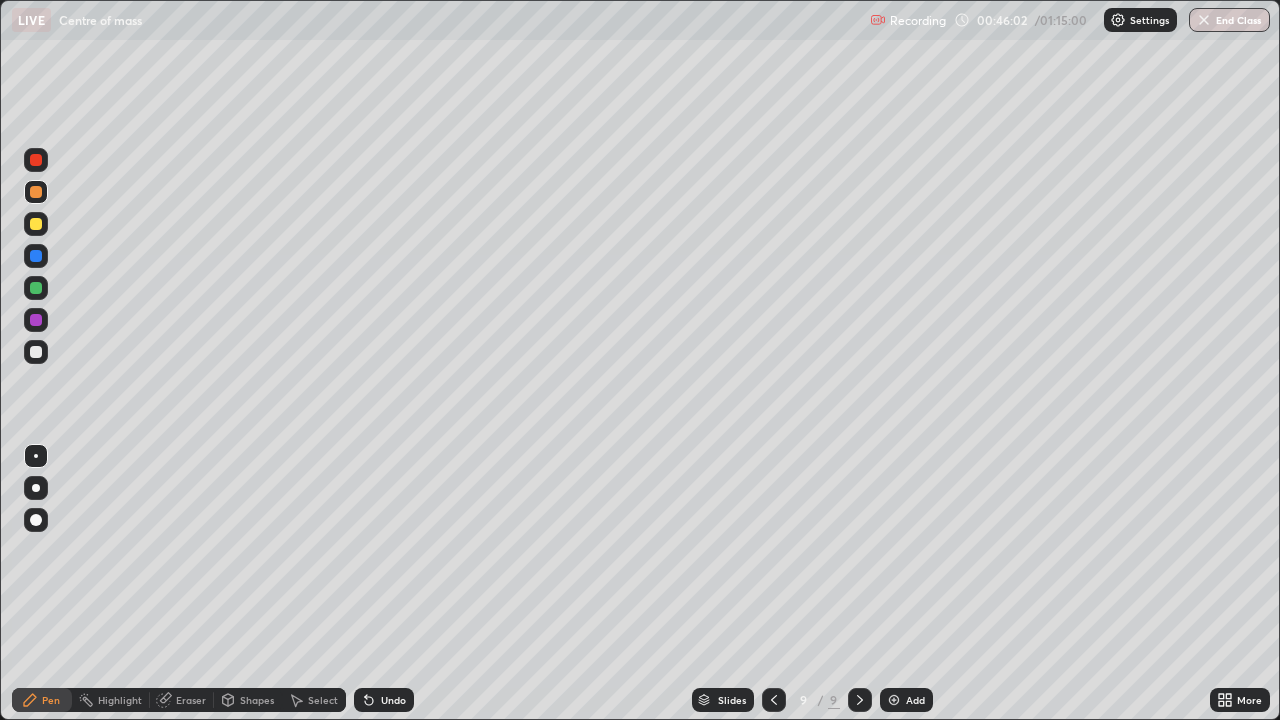 click at bounding box center (36, 288) 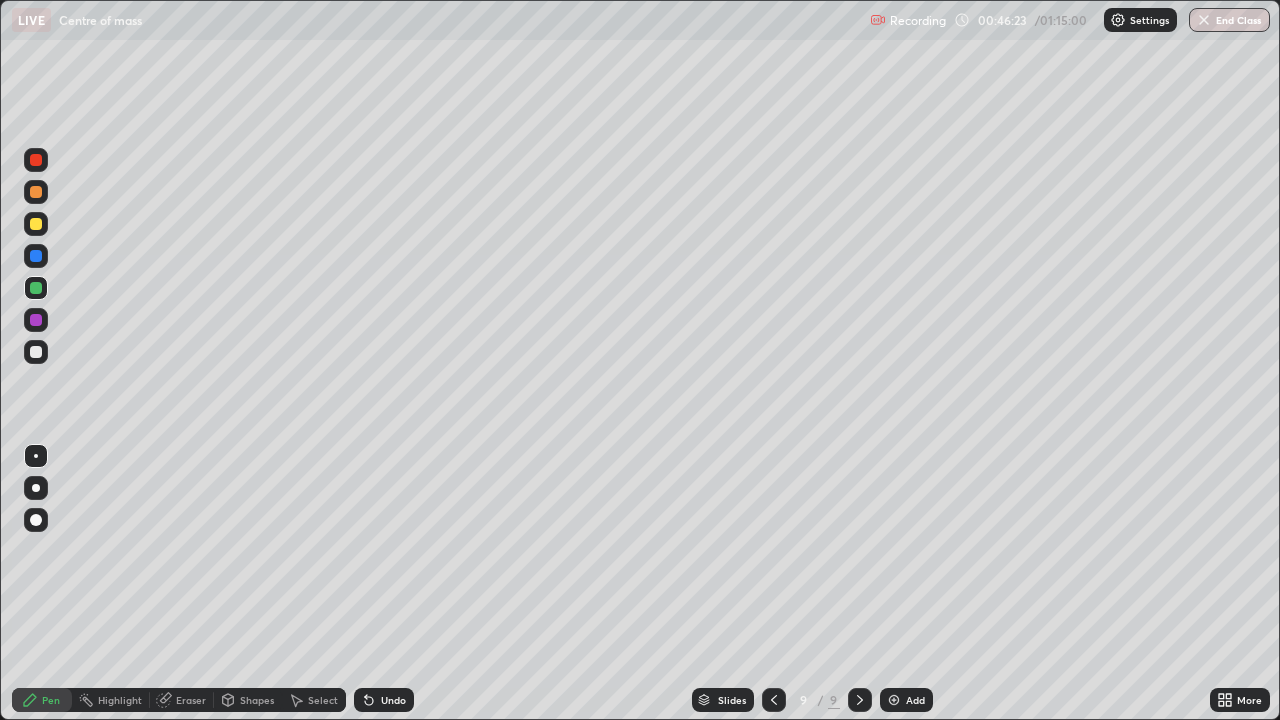 click on "Undo" at bounding box center (384, 700) 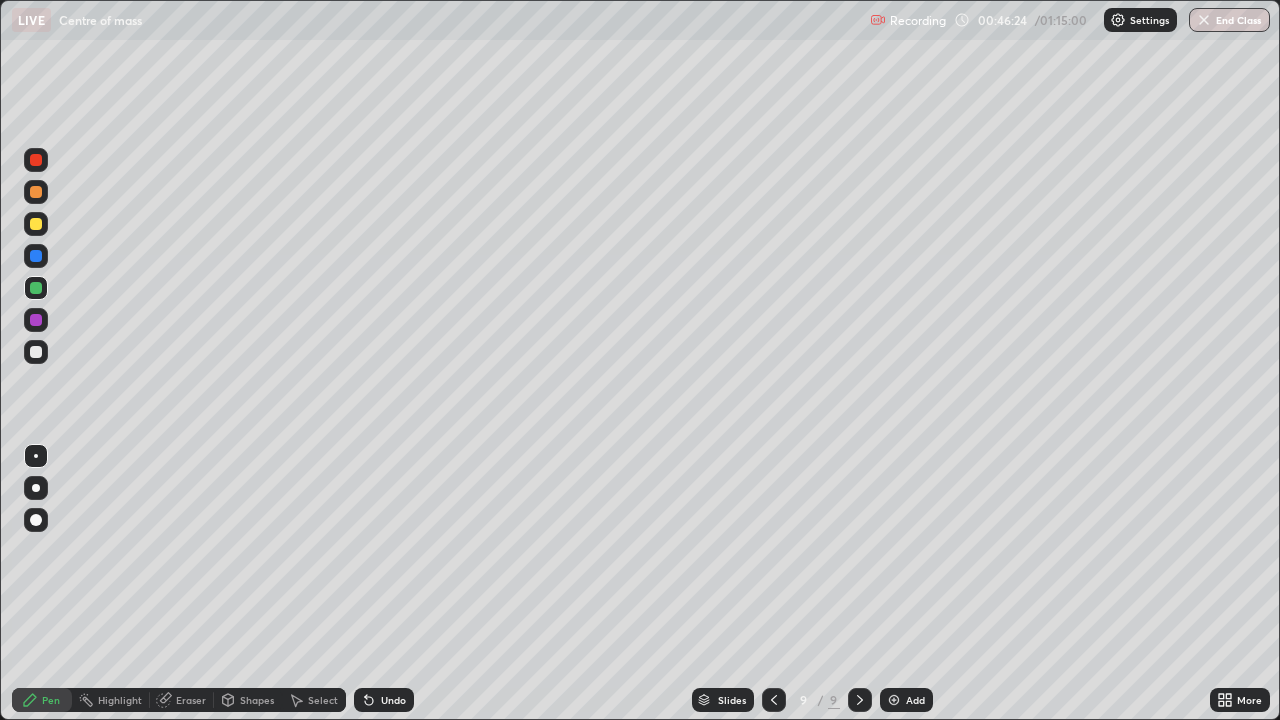 click on "Undo" at bounding box center [384, 700] 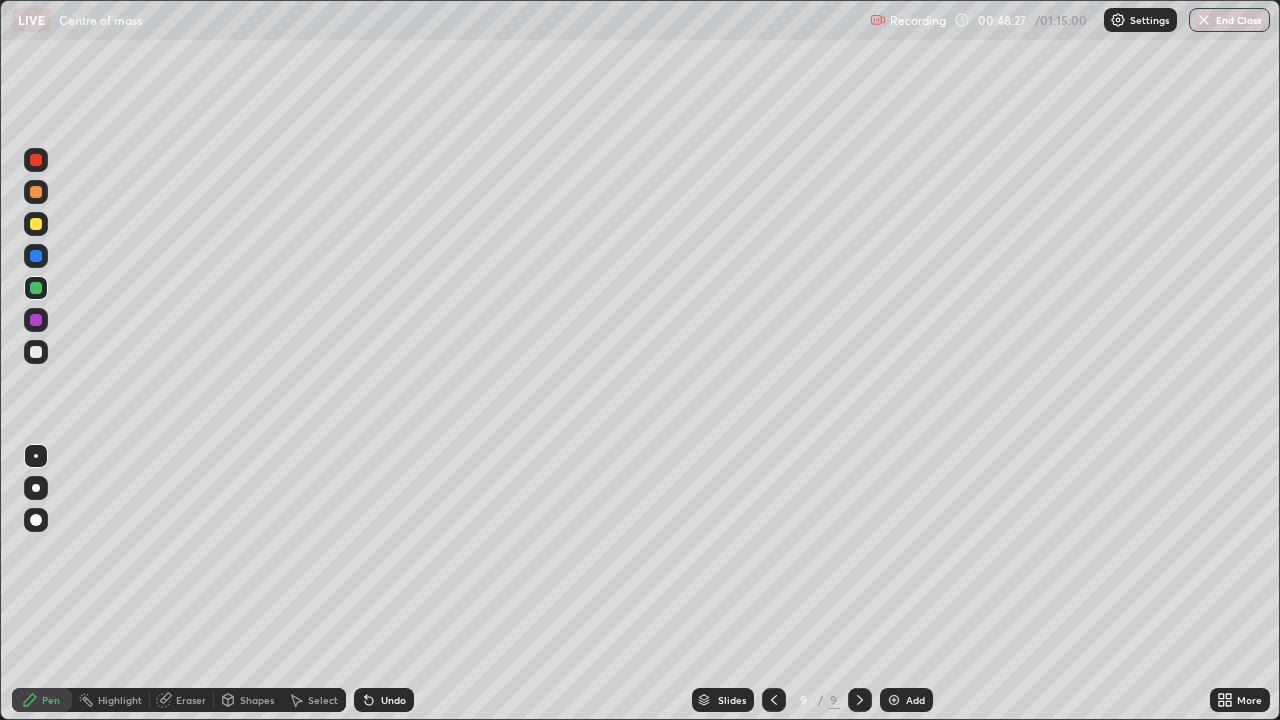 click on "Eraser" at bounding box center [191, 700] 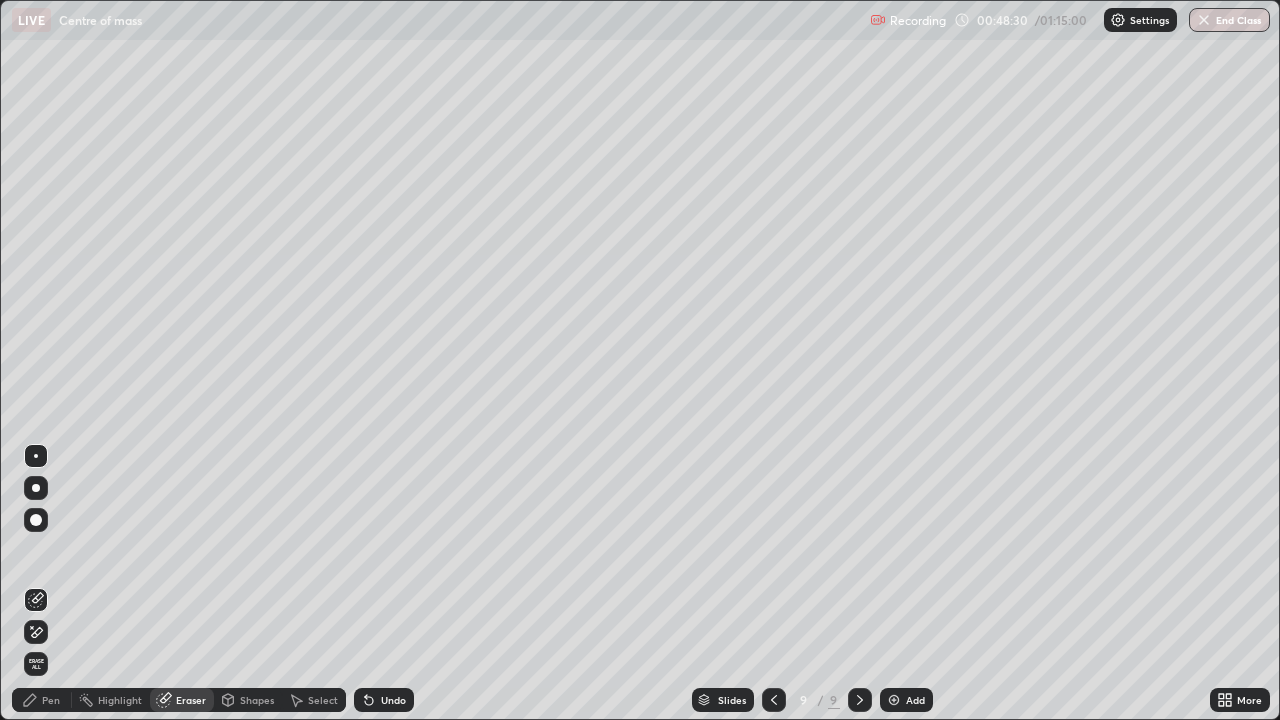 click on "Pen" at bounding box center [42, 700] 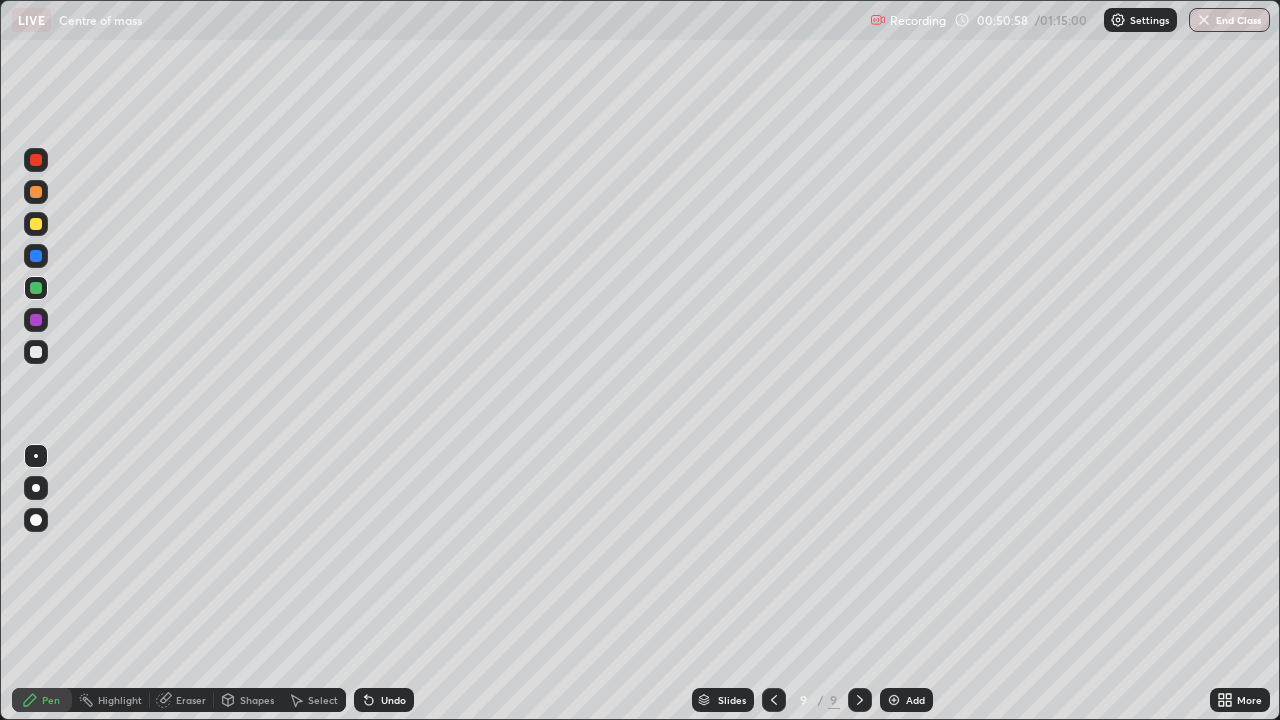 click at bounding box center (36, 320) 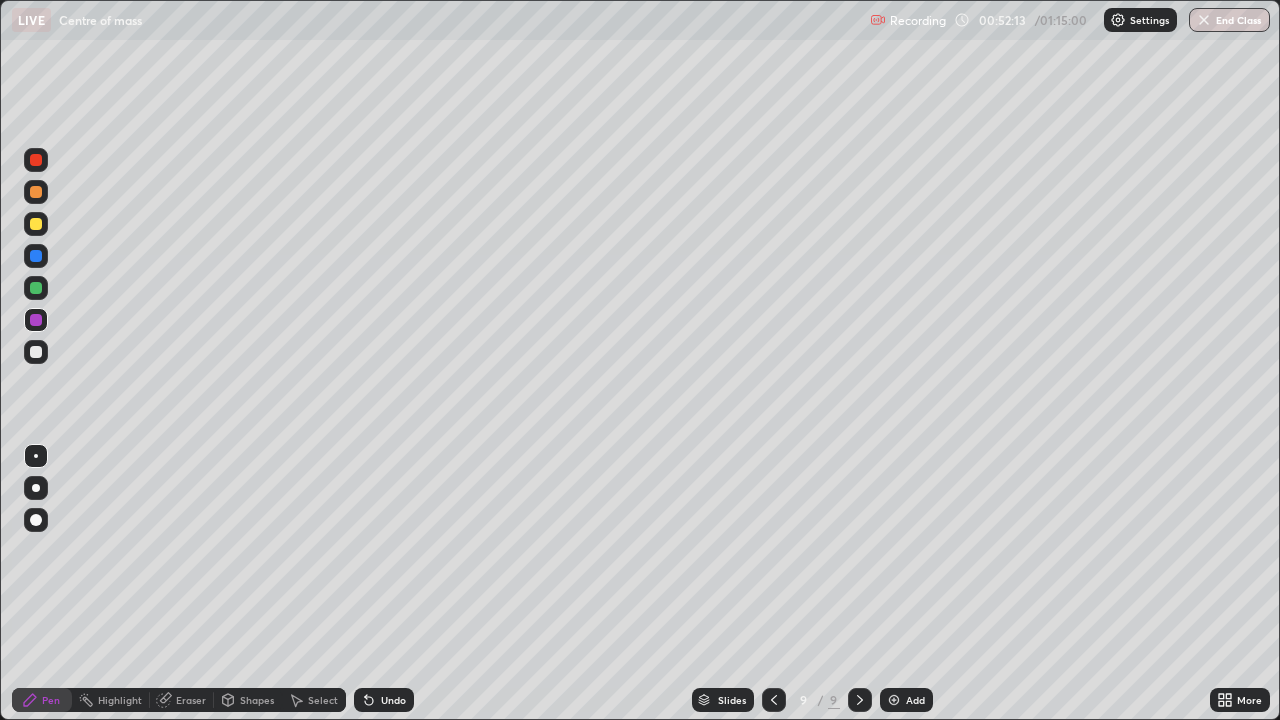 click at bounding box center (36, 160) 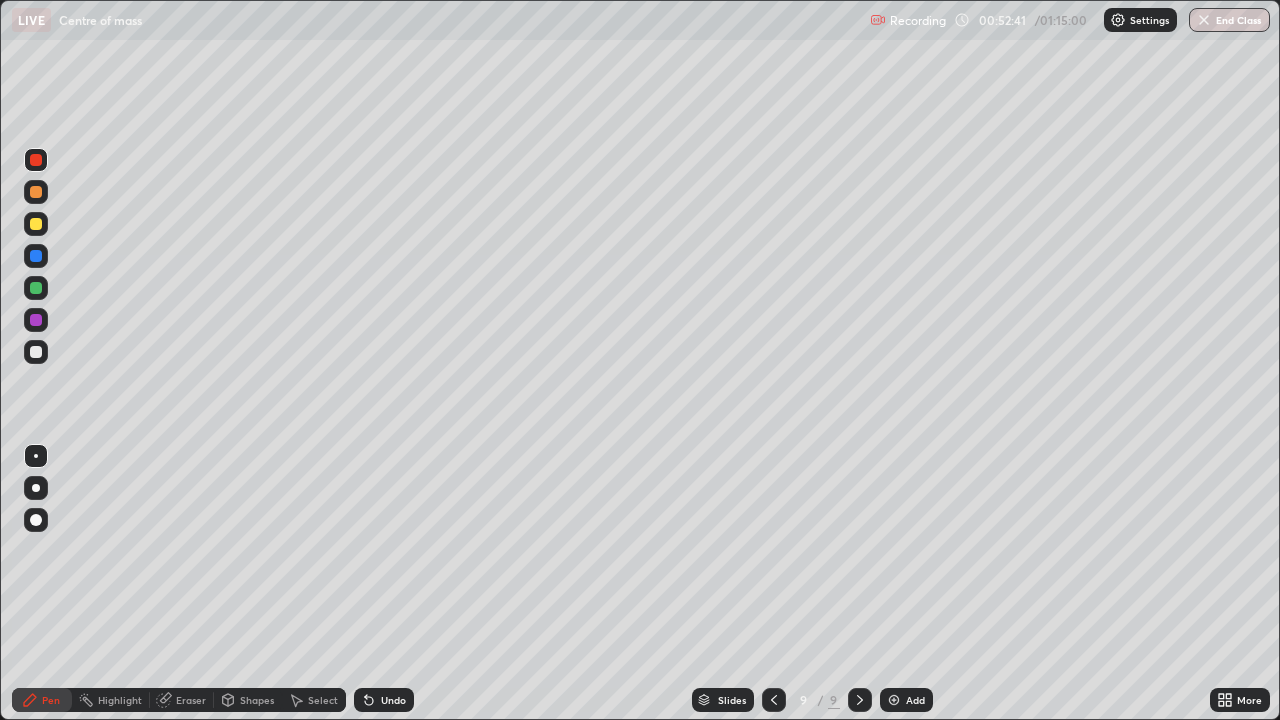 click on "Undo" at bounding box center [393, 700] 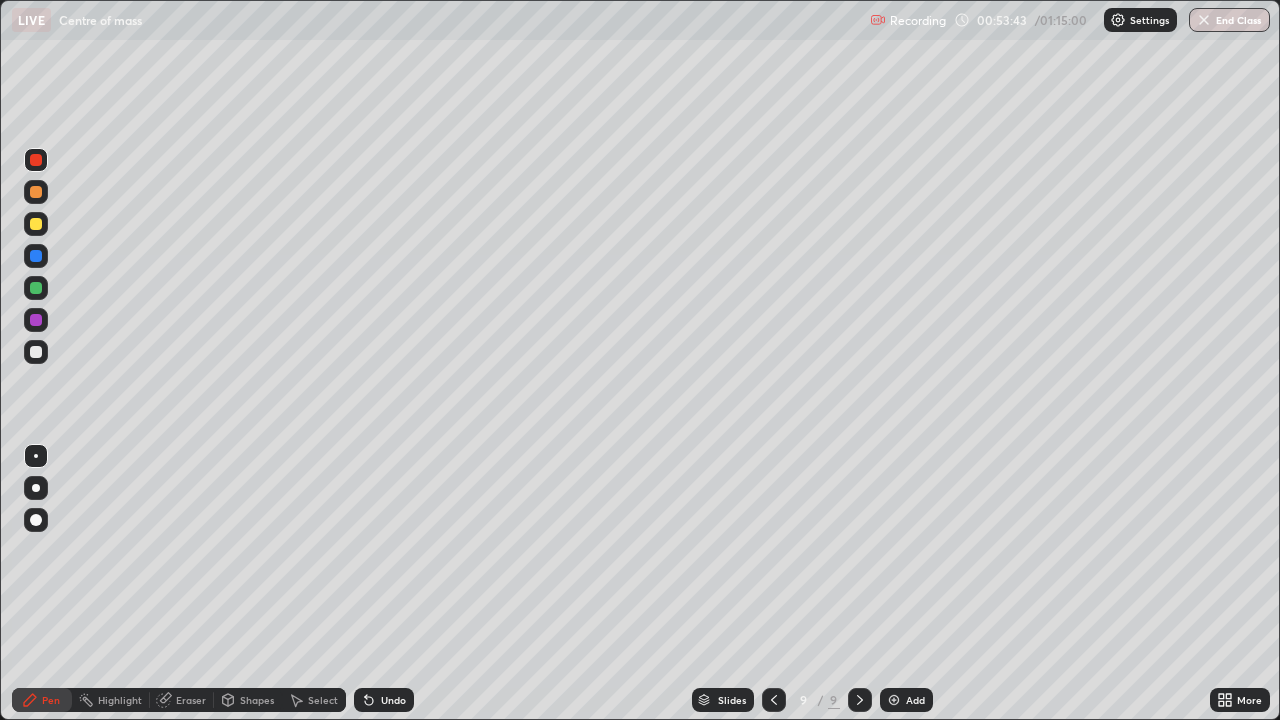 click at bounding box center (36, 352) 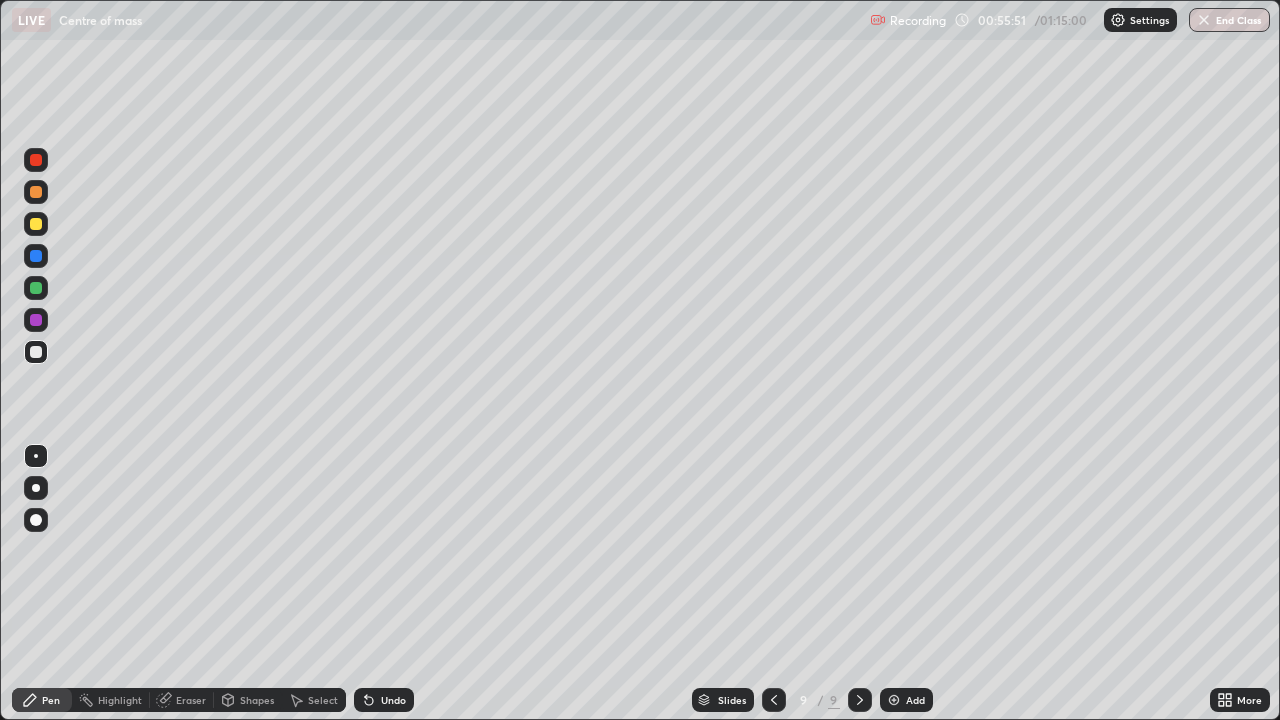click on "Add" at bounding box center [915, 700] 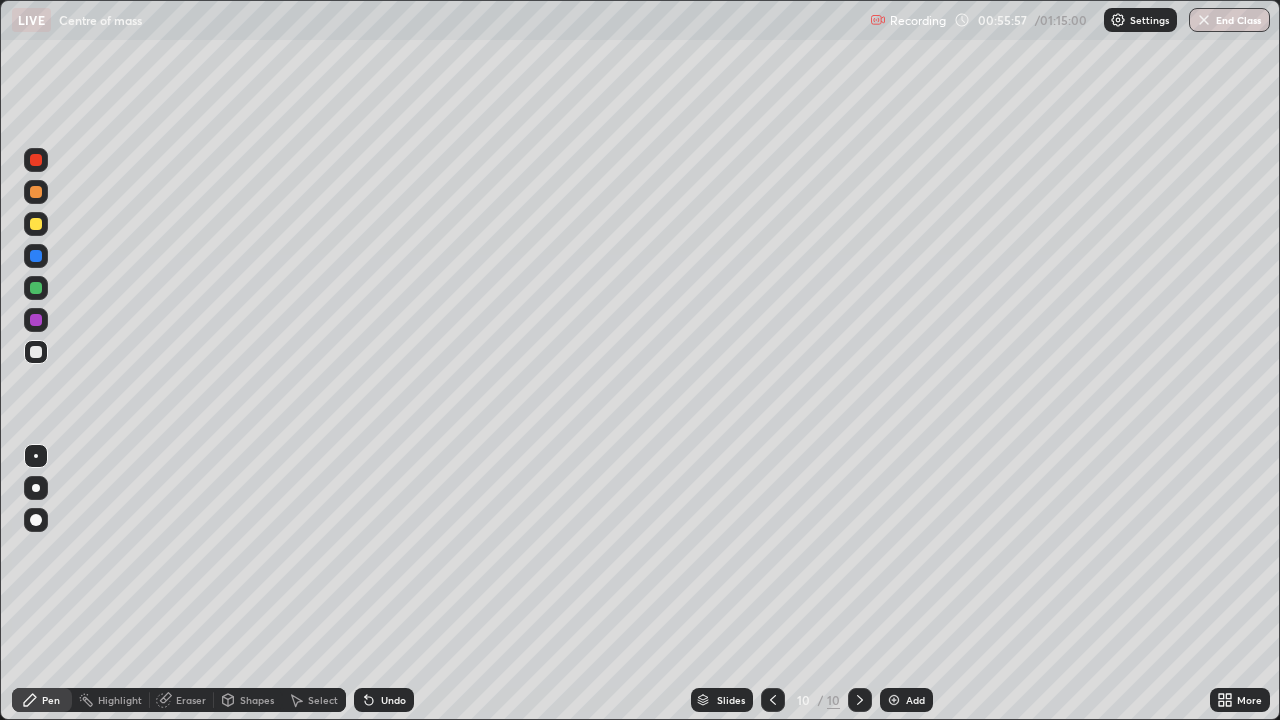 click at bounding box center (36, 192) 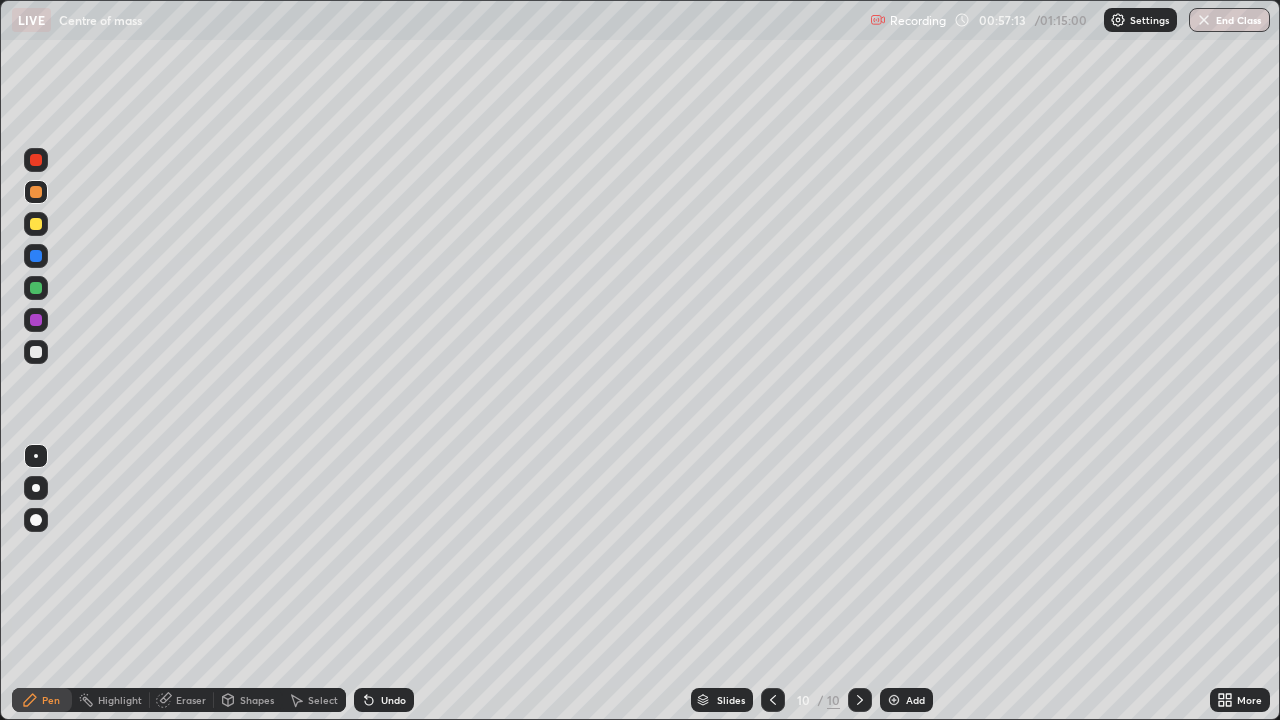 click at bounding box center [36, 224] 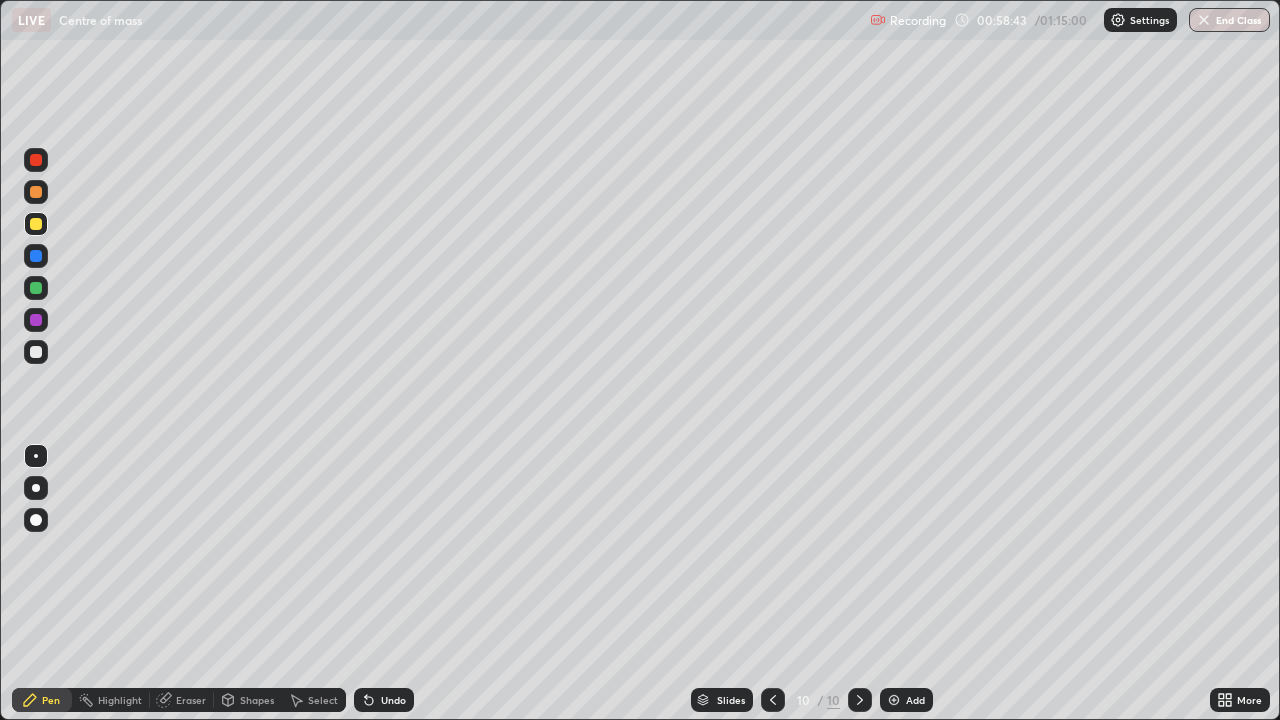 click at bounding box center [36, 256] 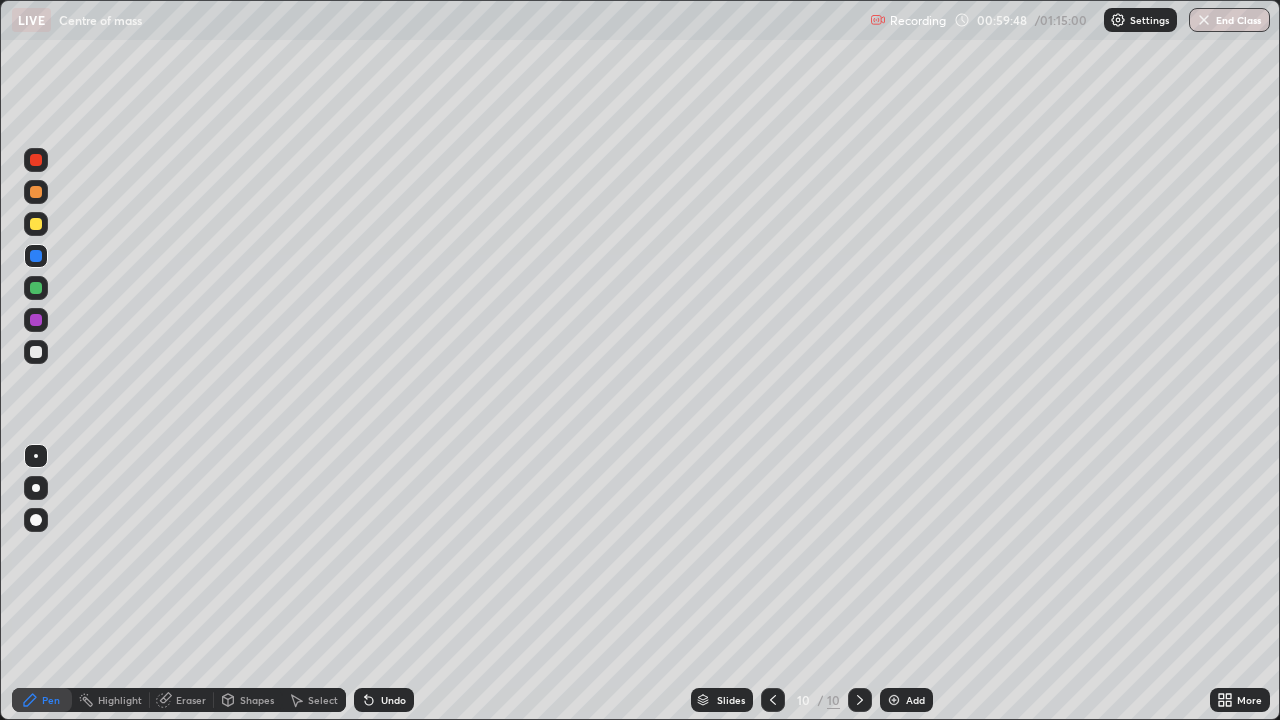 click at bounding box center [36, 320] 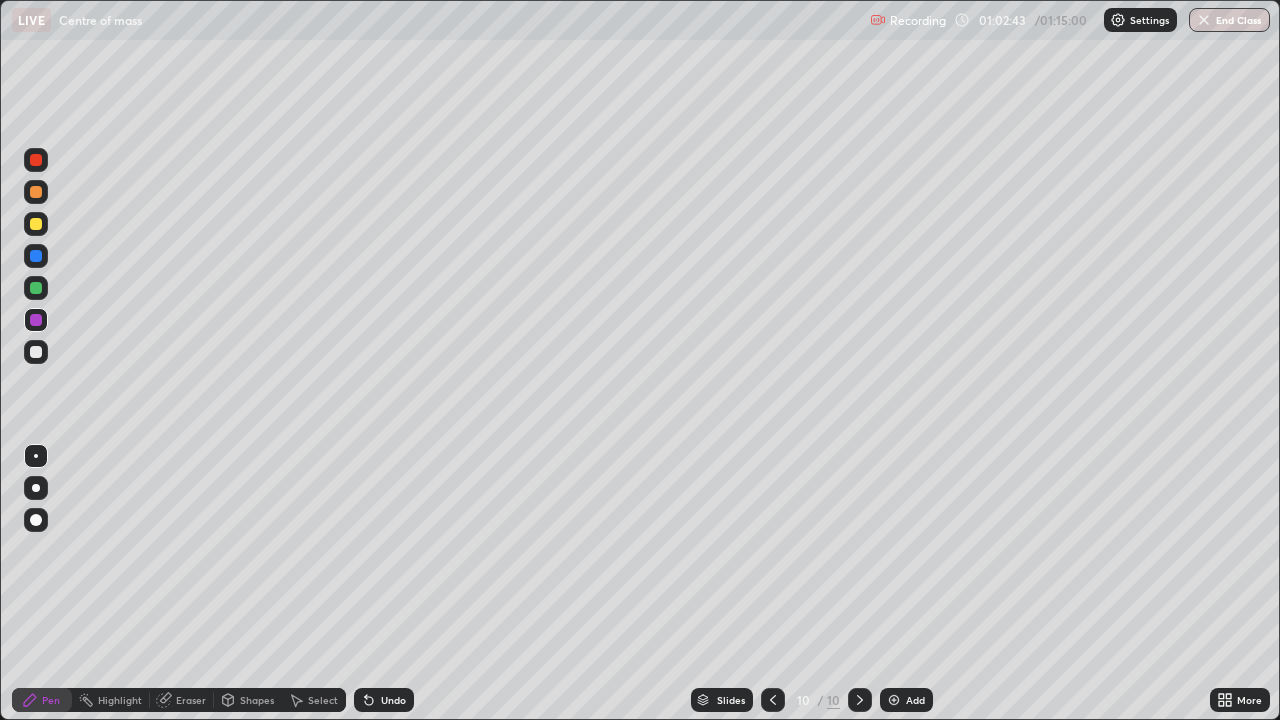 click on "Add" at bounding box center (915, 700) 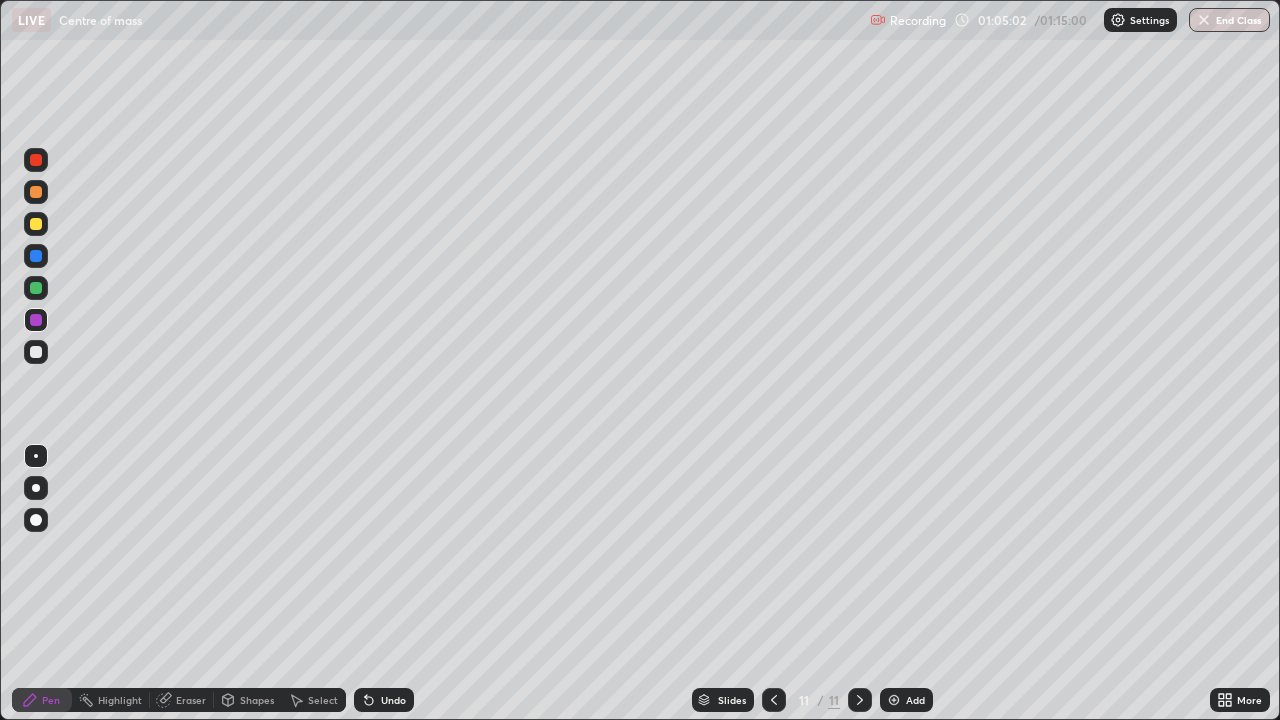 click at bounding box center (894, 700) 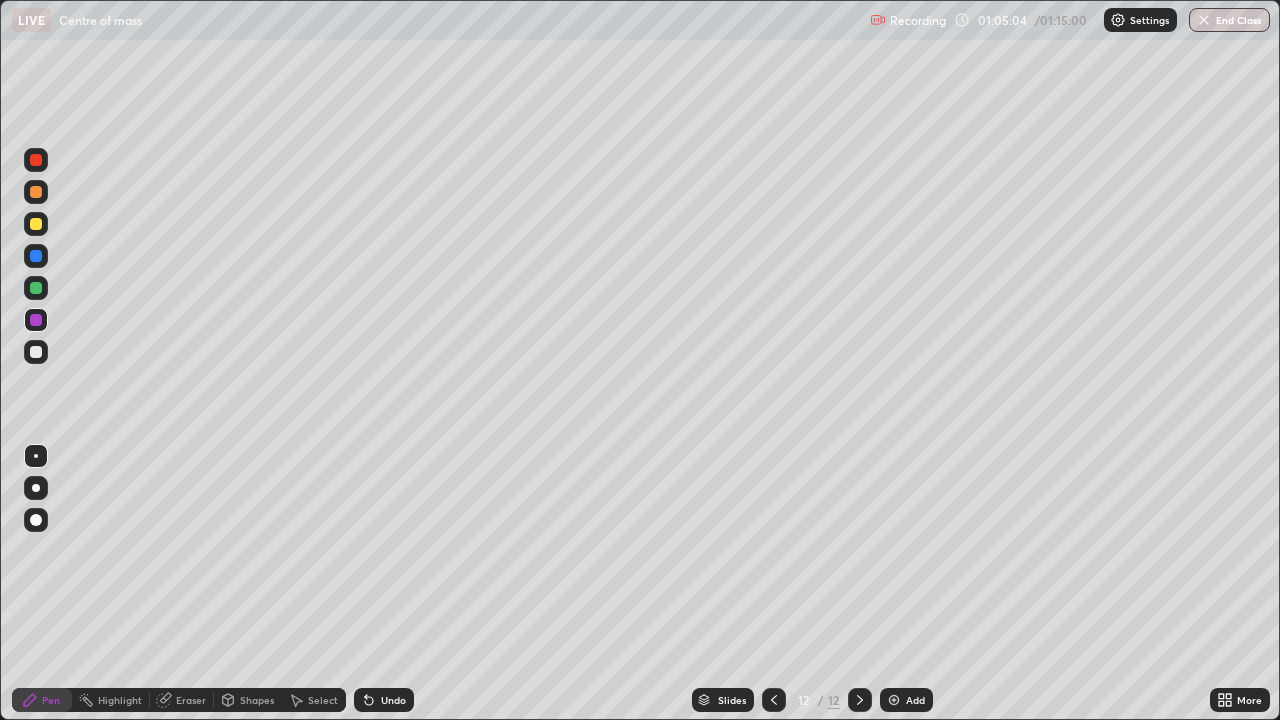 click at bounding box center (36, 192) 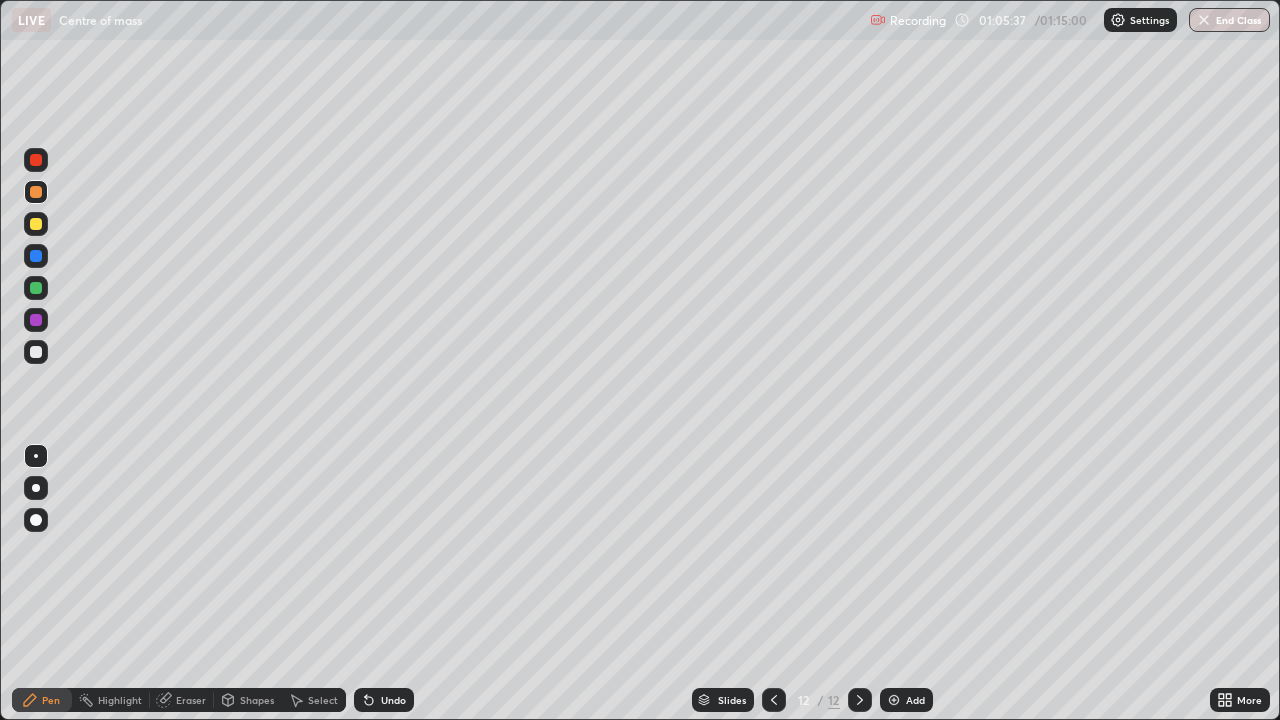 click at bounding box center (36, 288) 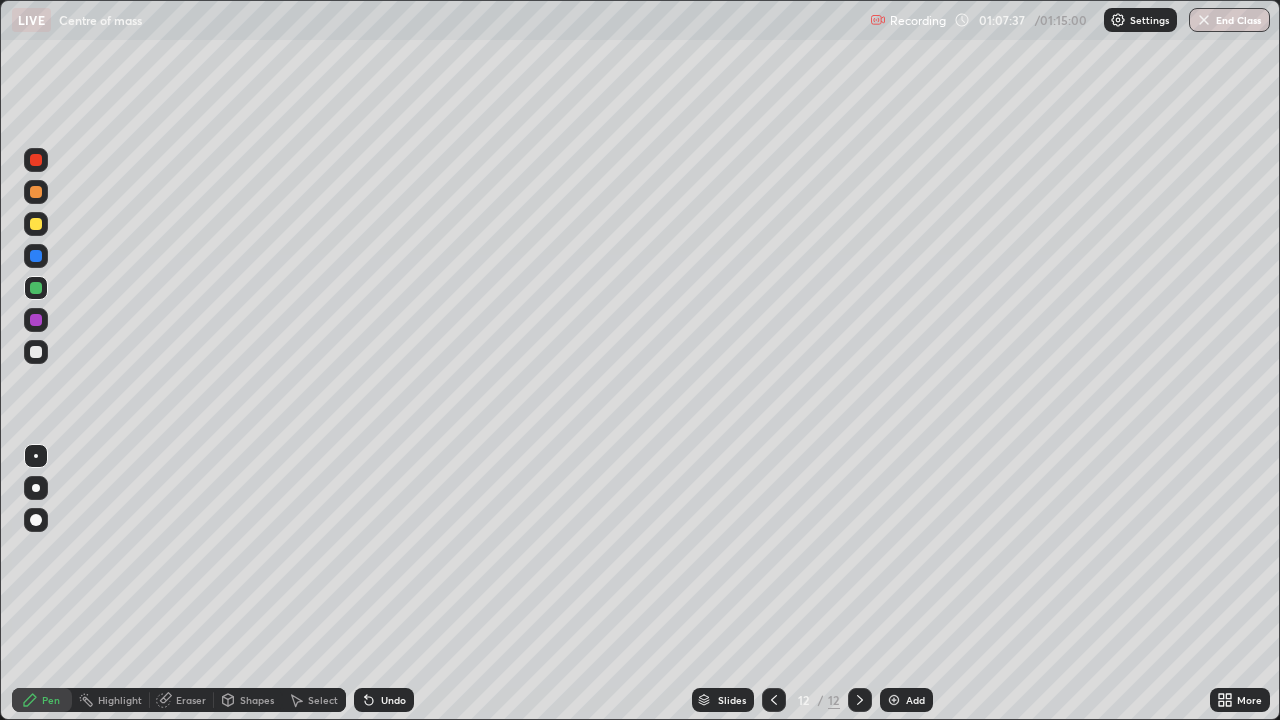 click on "Add" at bounding box center [915, 700] 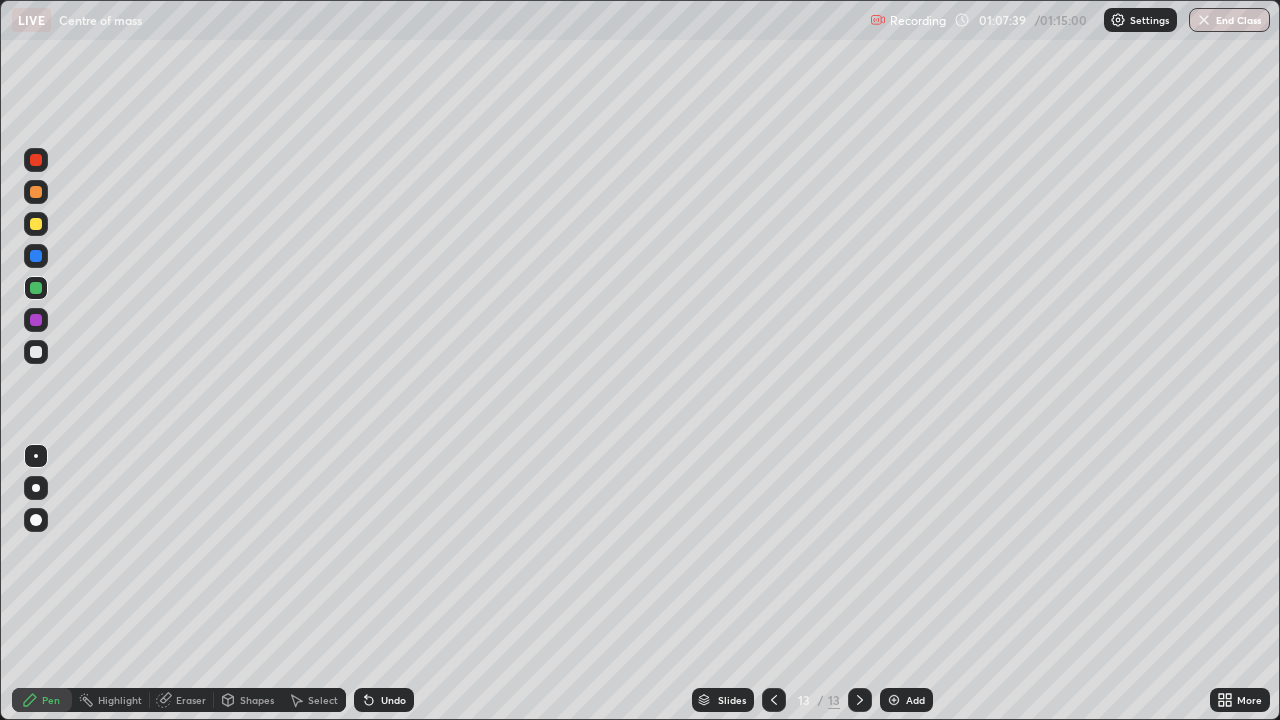 click at bounding box center (36, 192) 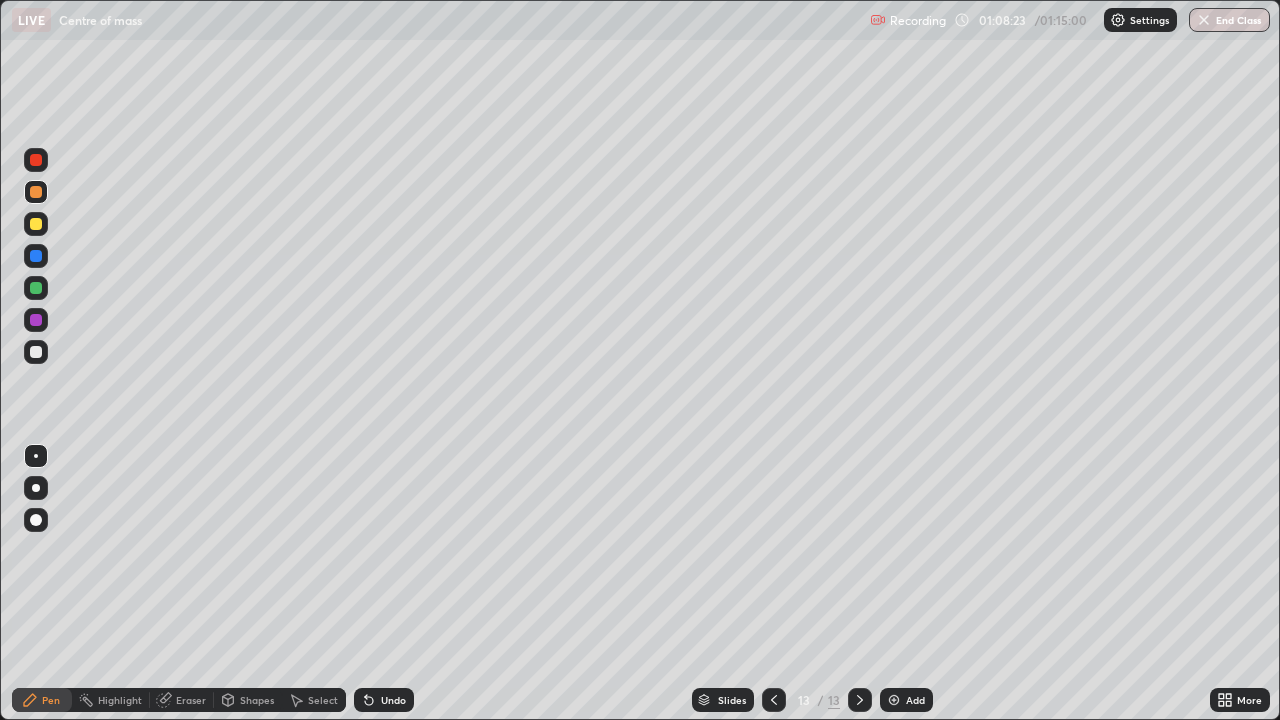 click at bounding box center (36, 288) 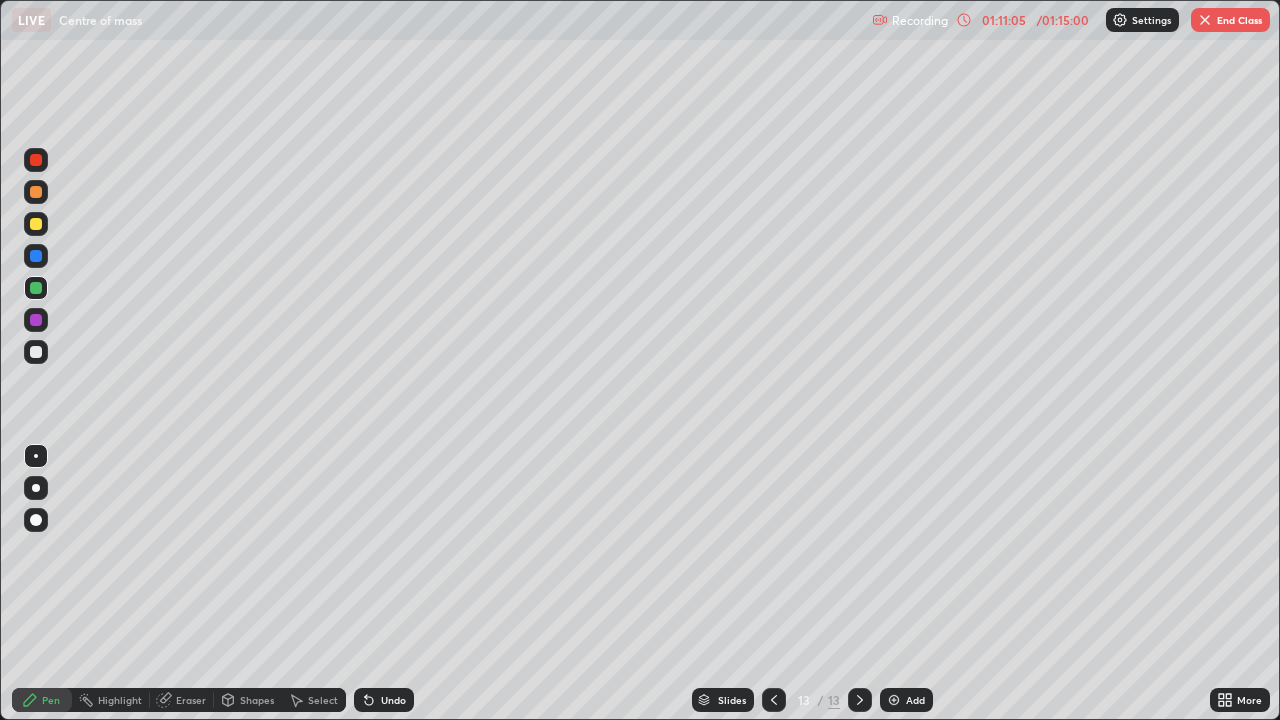 click on "Add" at bounding box center (915, 700) 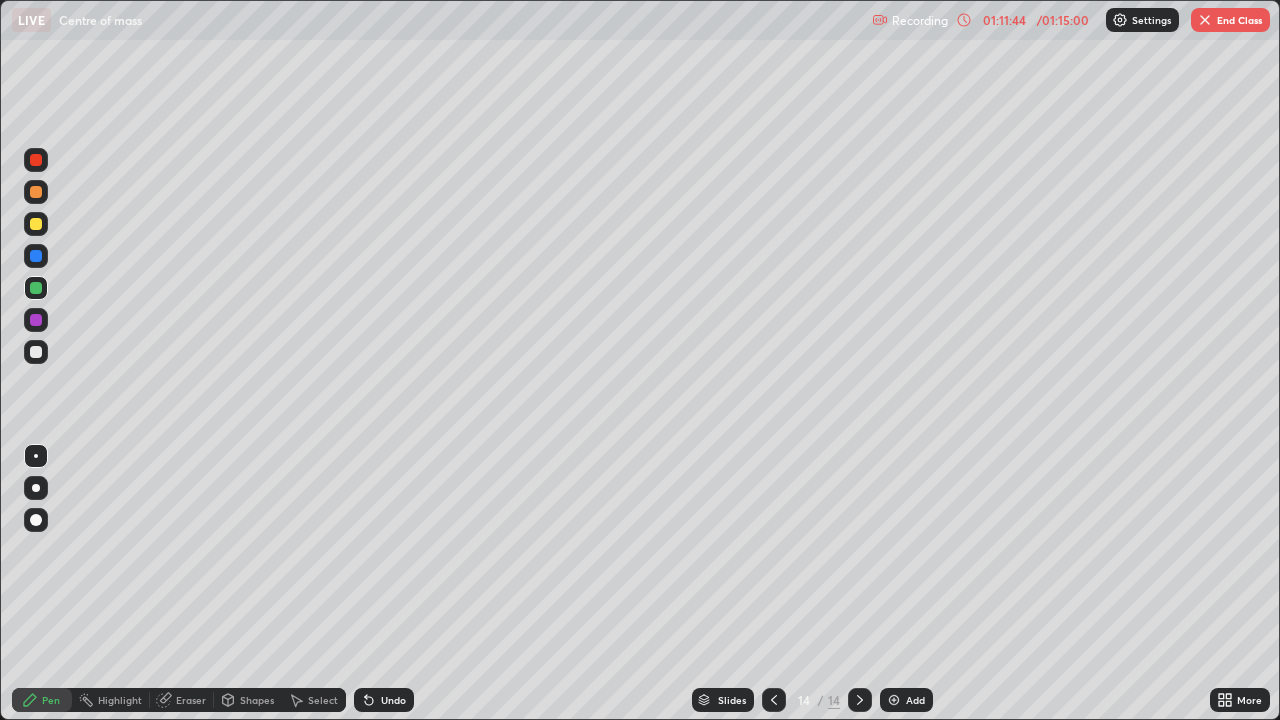 click at bounding box center (36, 160) 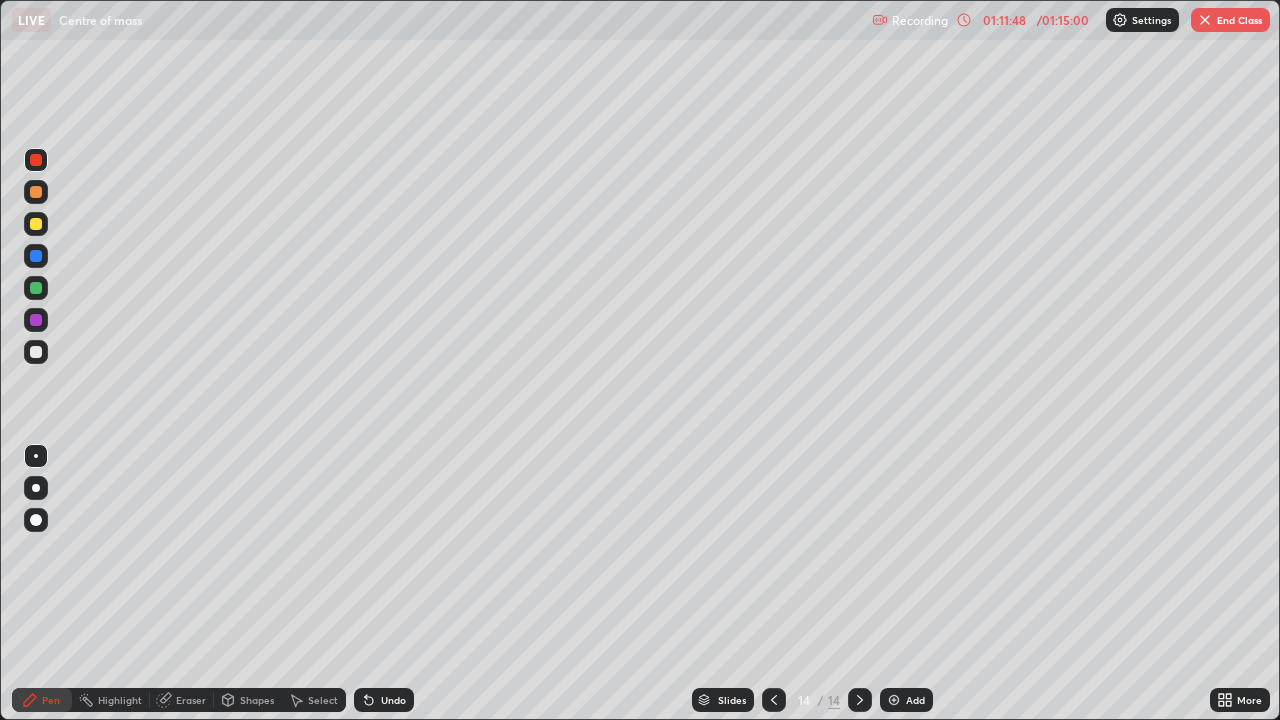click at bounding box center (36, 192) 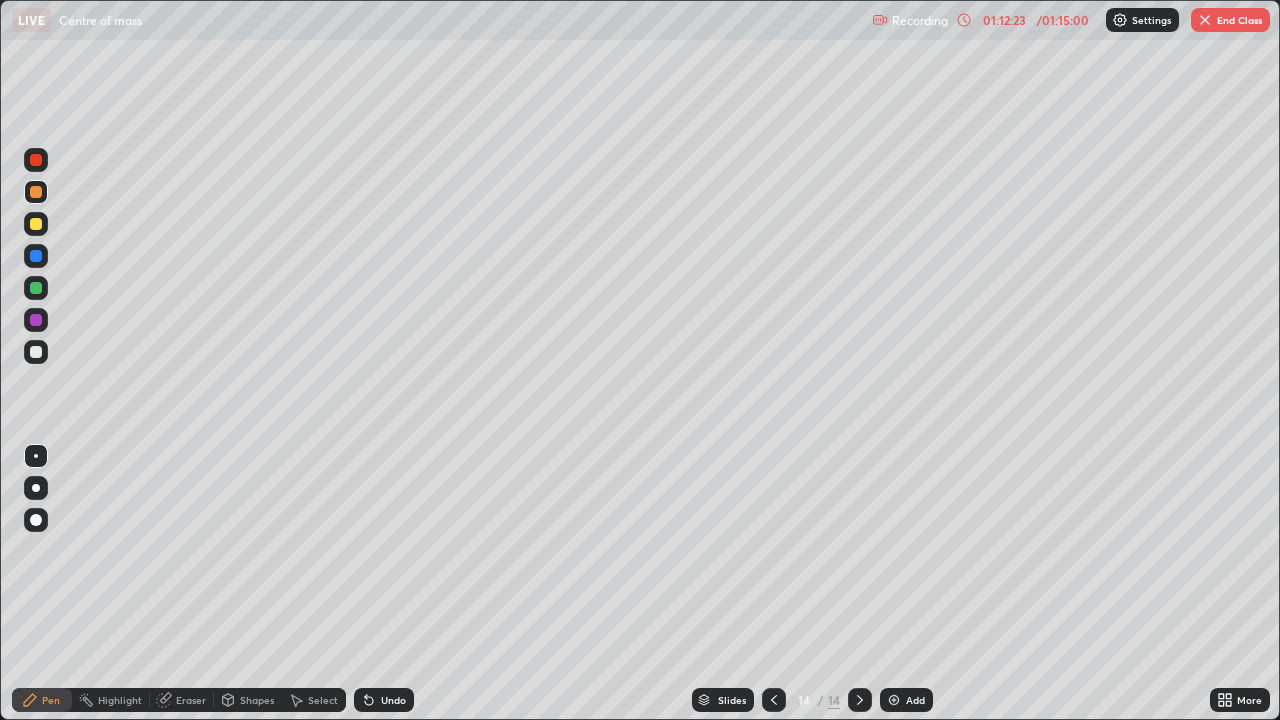 click at bounding box center (36, 288) 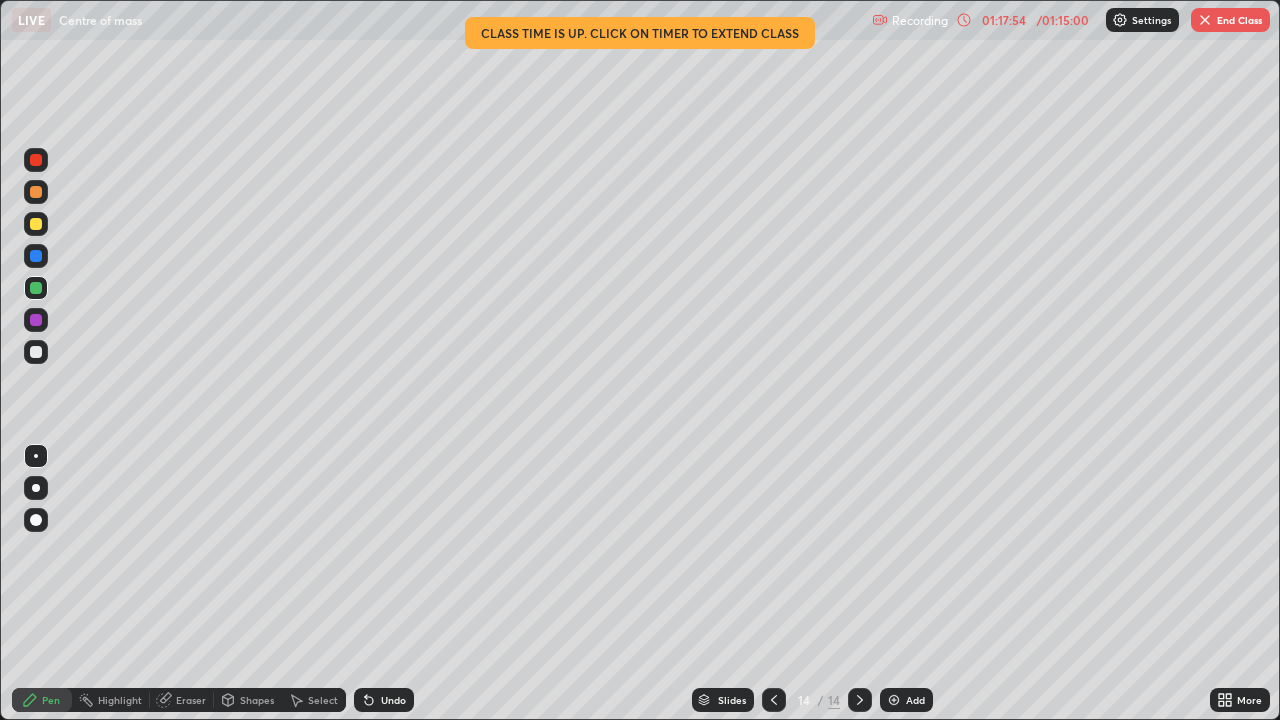 click on "Add" at bounding box center [915, 700] 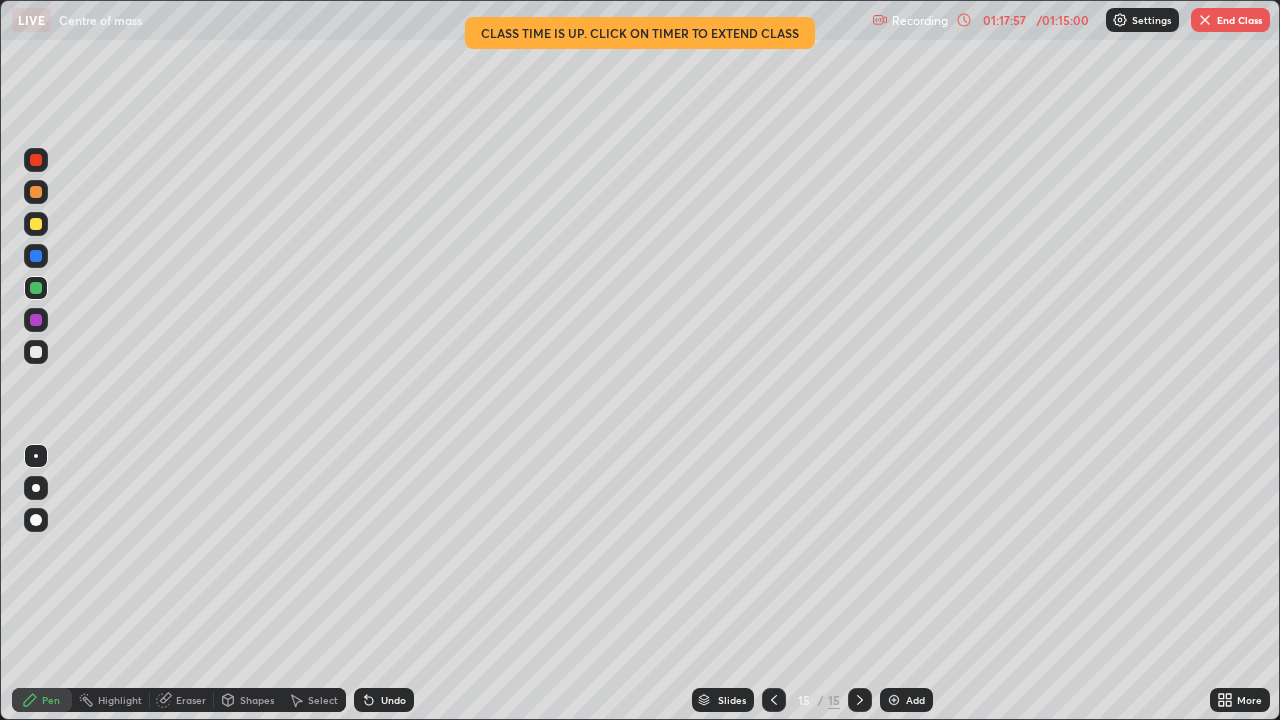 click at bounding box center [36, 192] 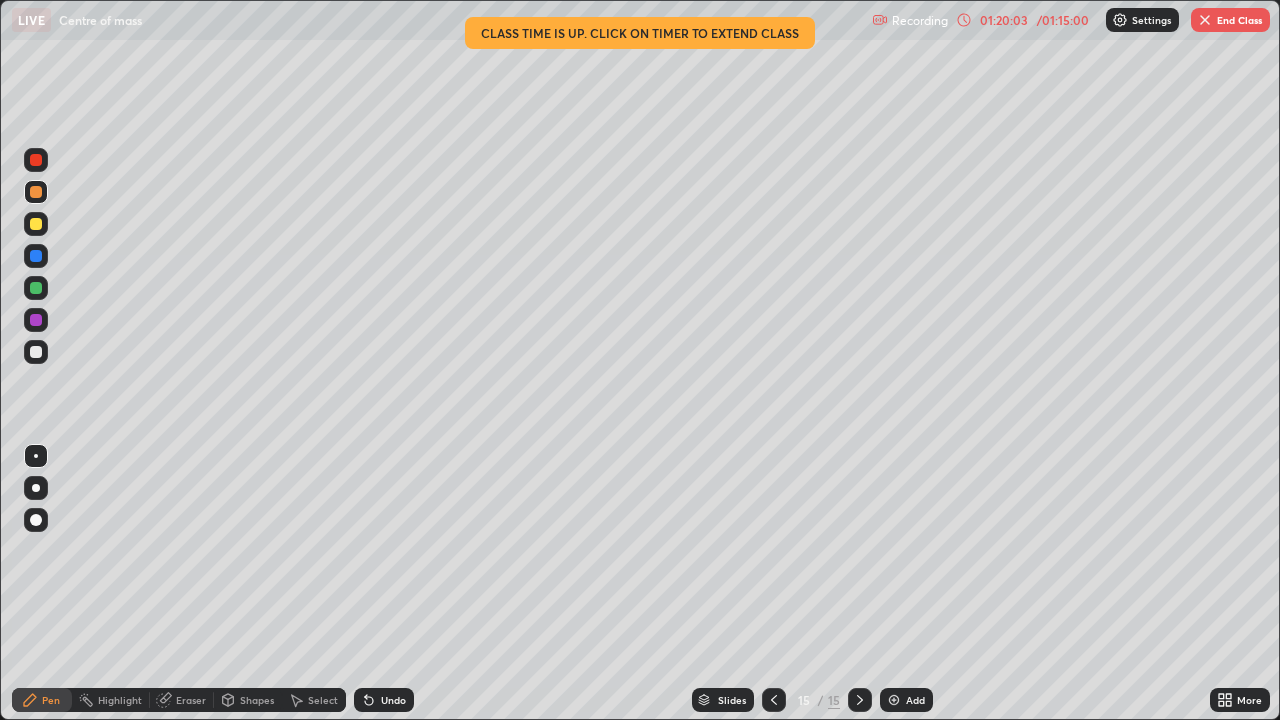 click at bounding box center (36, 320) 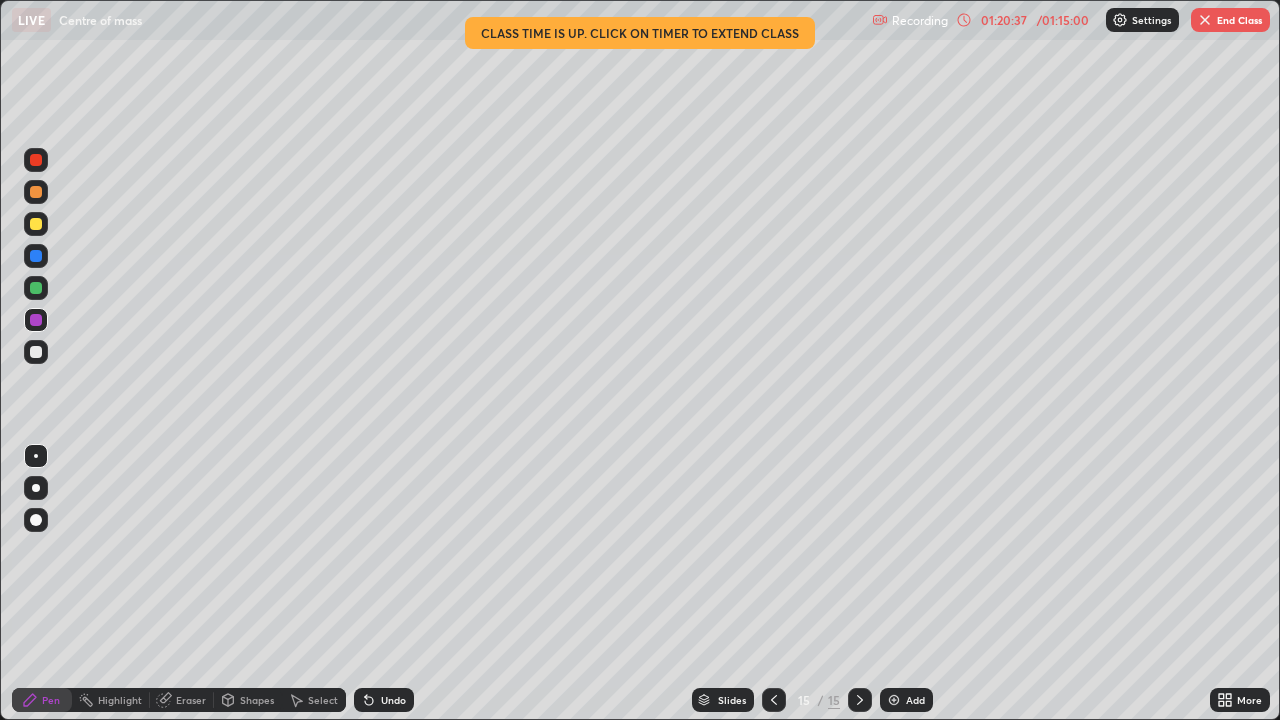 click 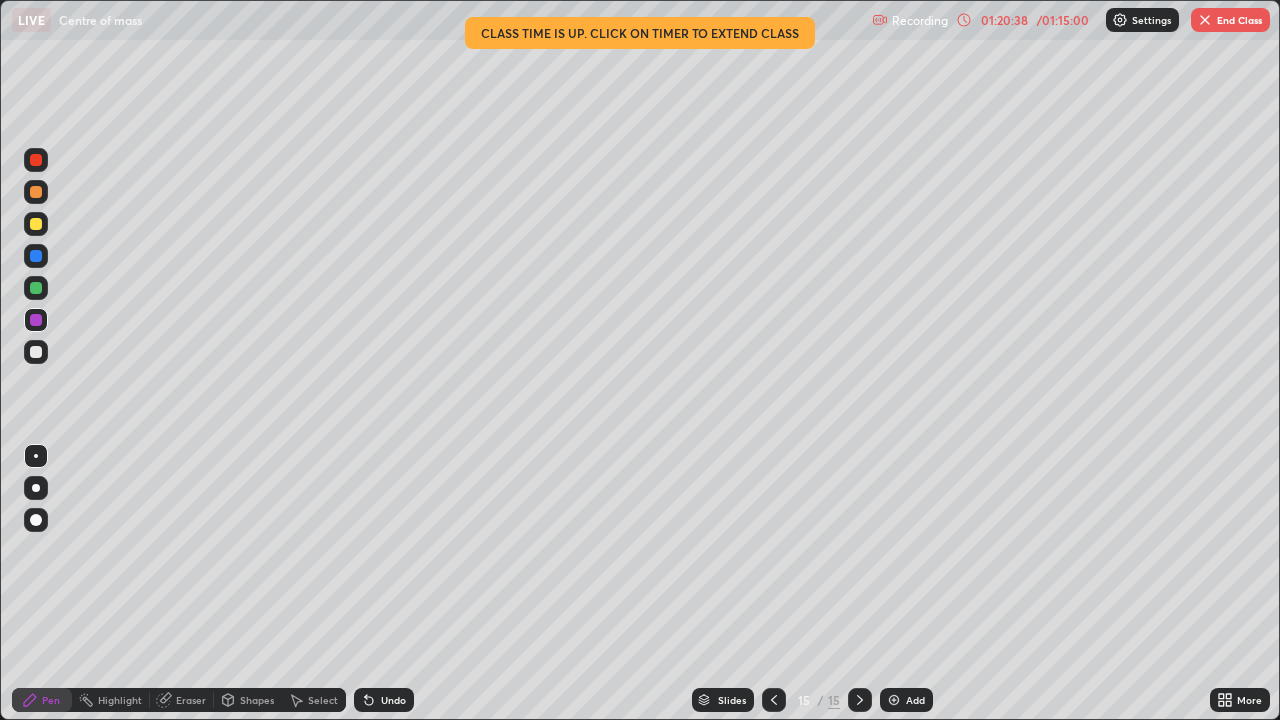 click on "Undo" at bounding box center (384, 700) 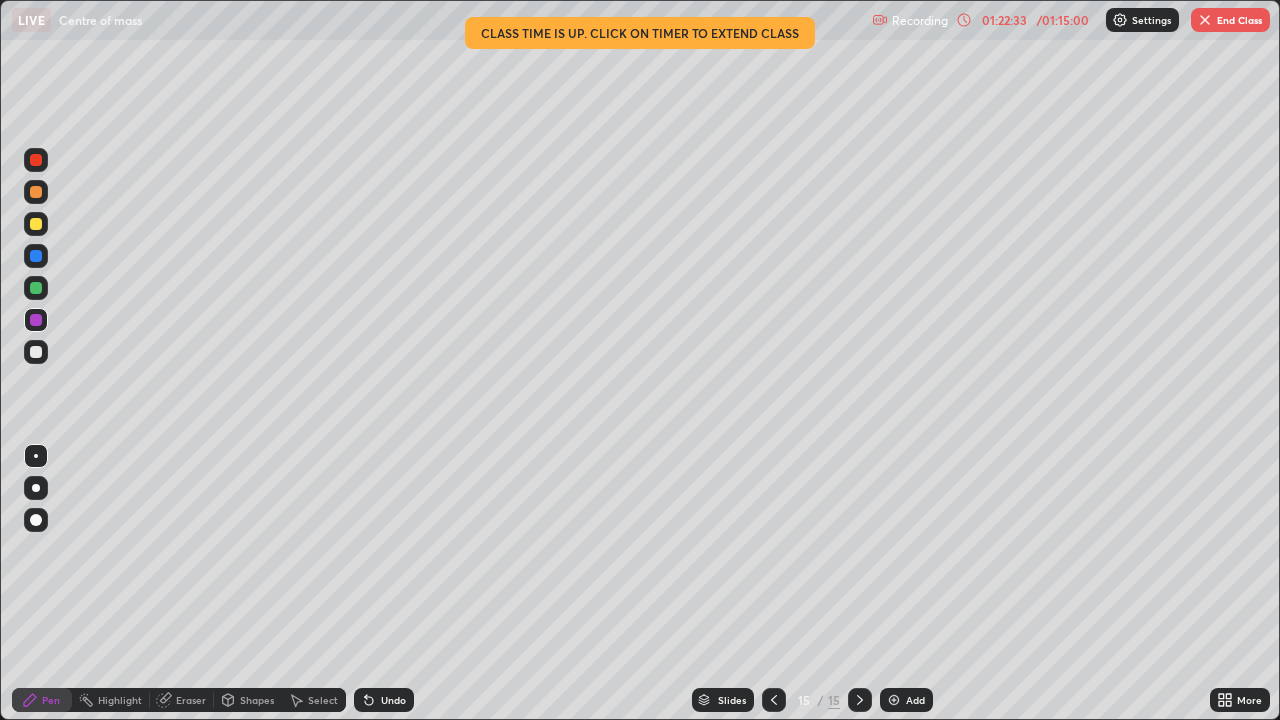click on "Eraser" at bounding box center [191, 700] 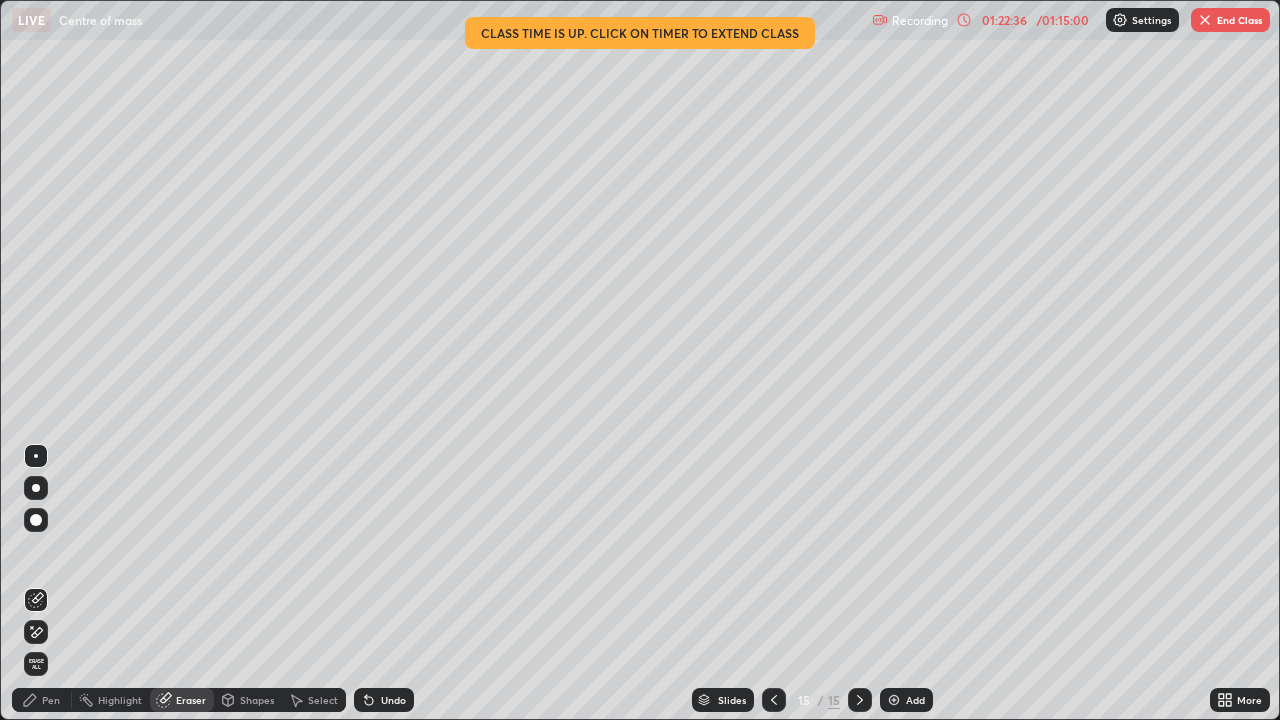 click on "Pen" at bounding box center (51, 700) 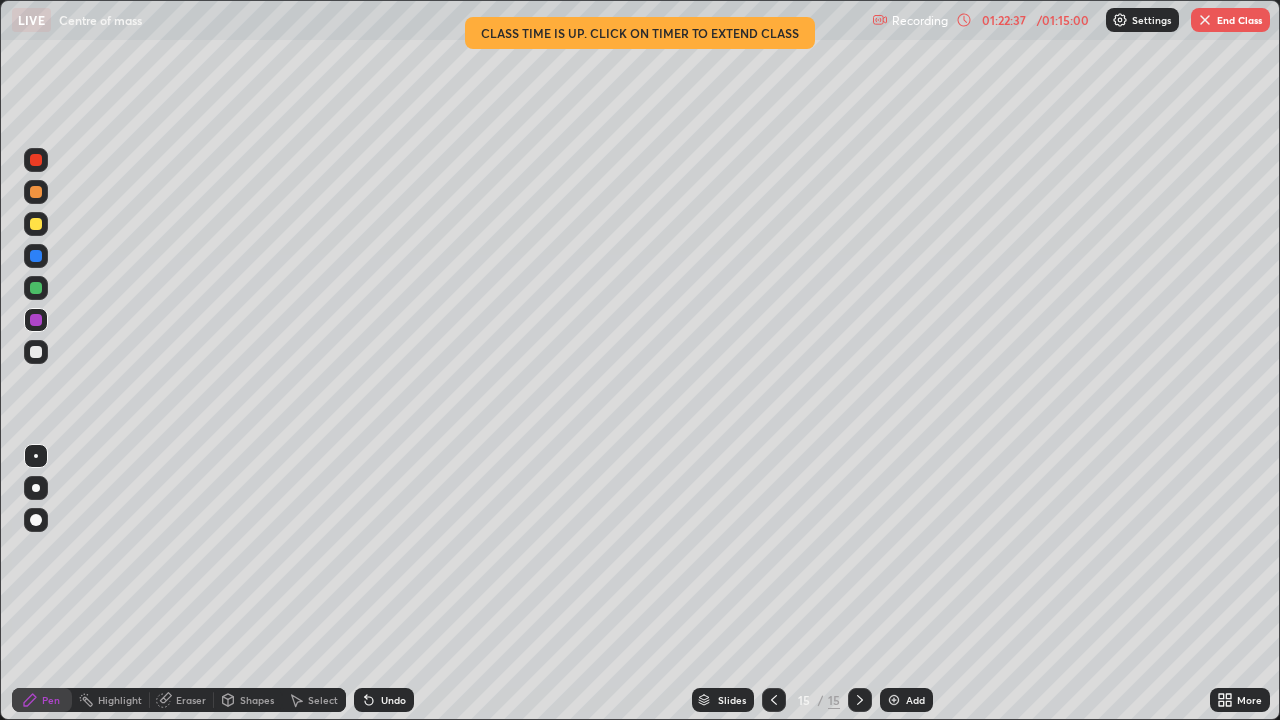 click at bounding box center [36, 192] 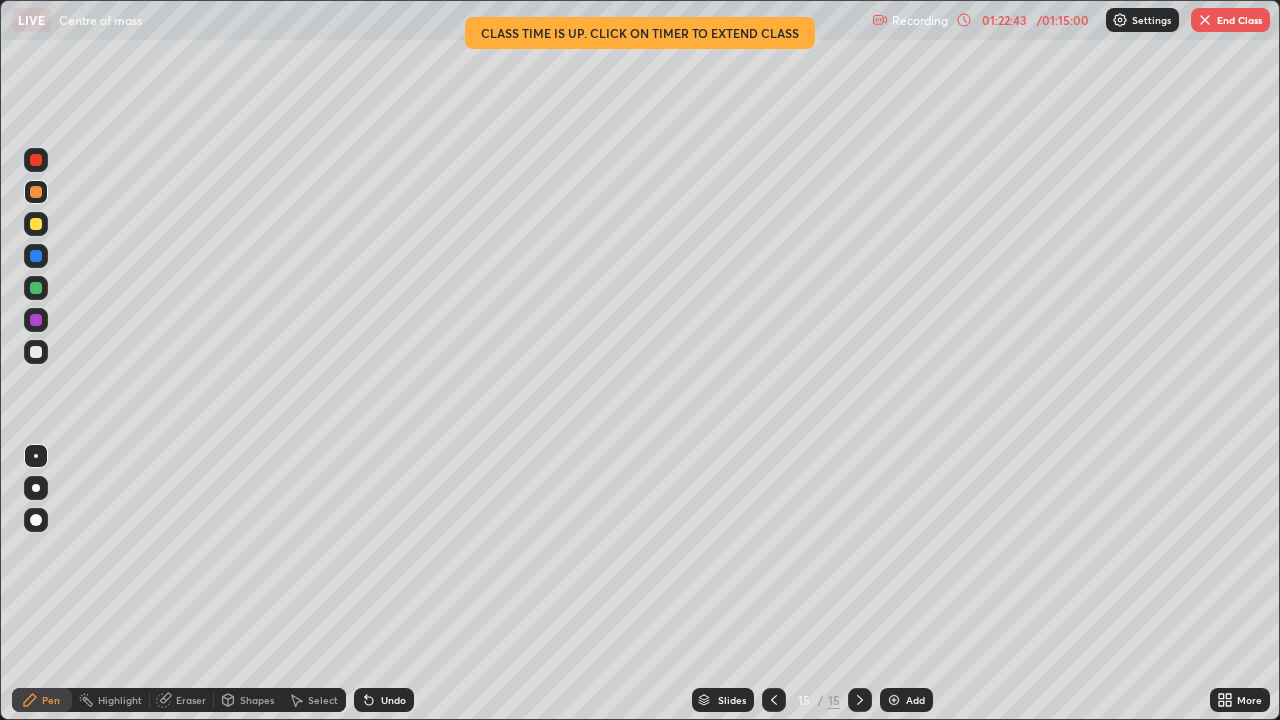 click at bounding box center (36, 224) 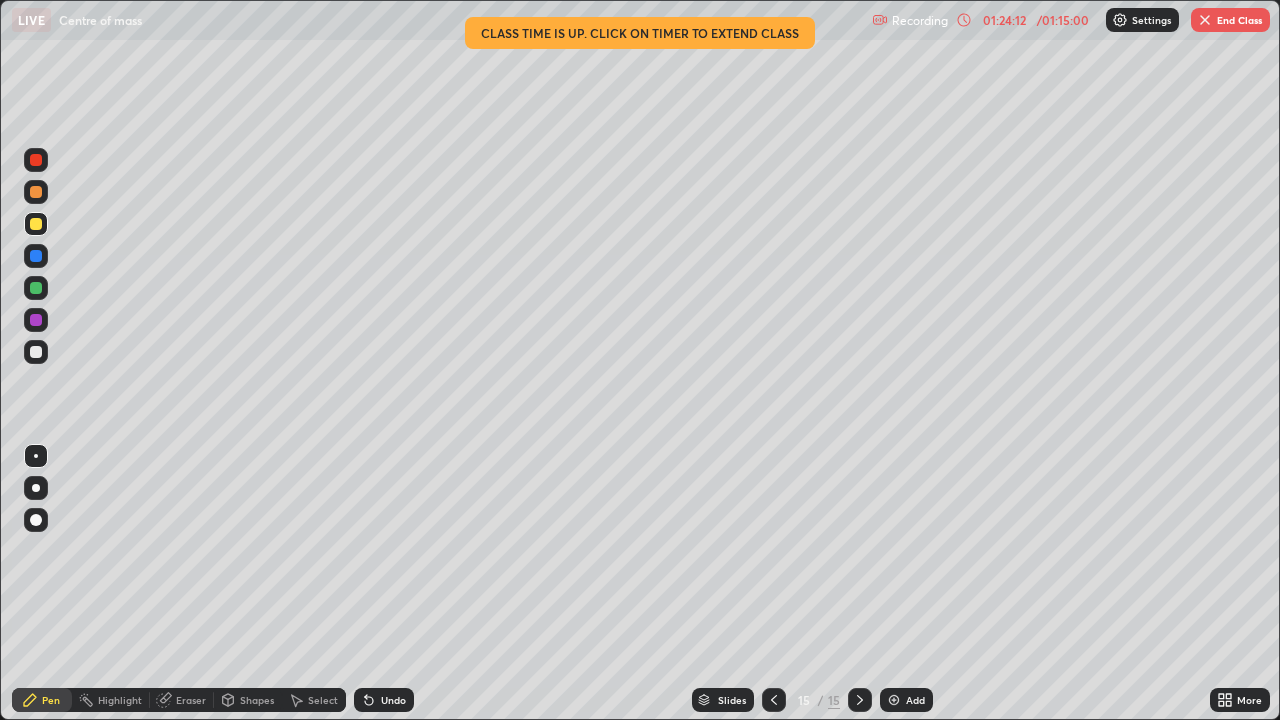 click at bounding box center (36, 352) 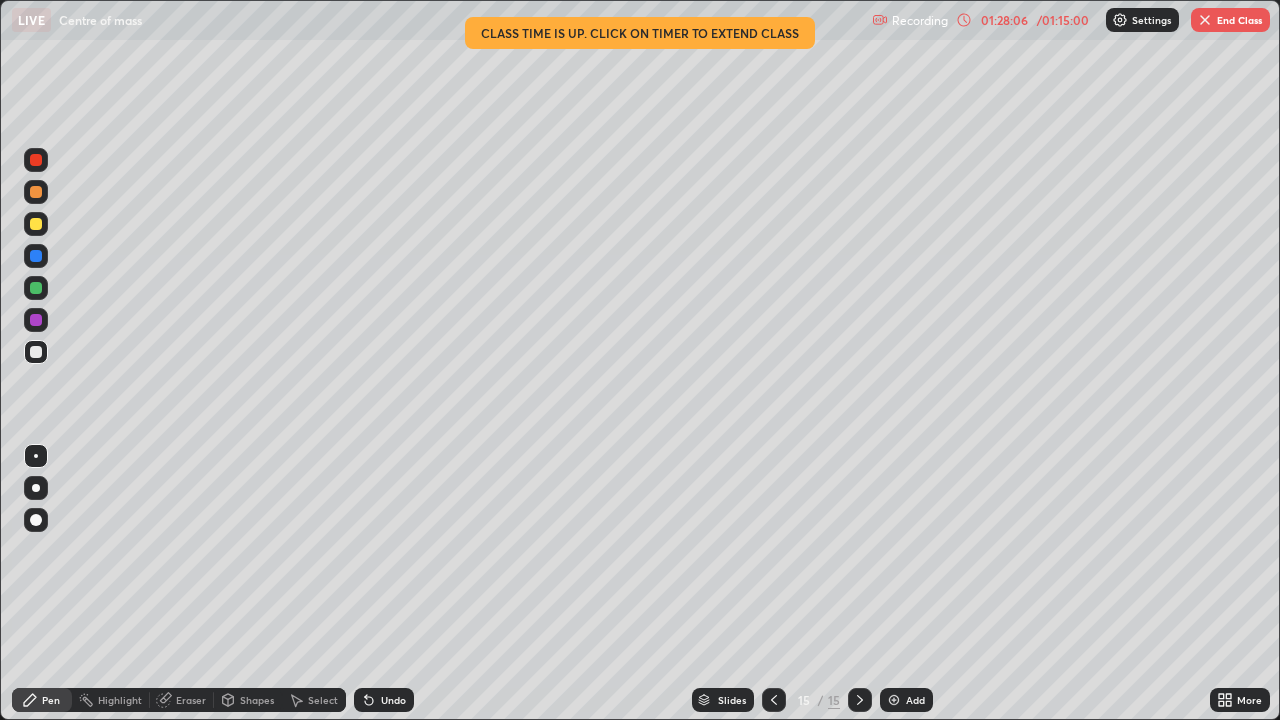 click on "End Class" at bounding box center [1230, 20] 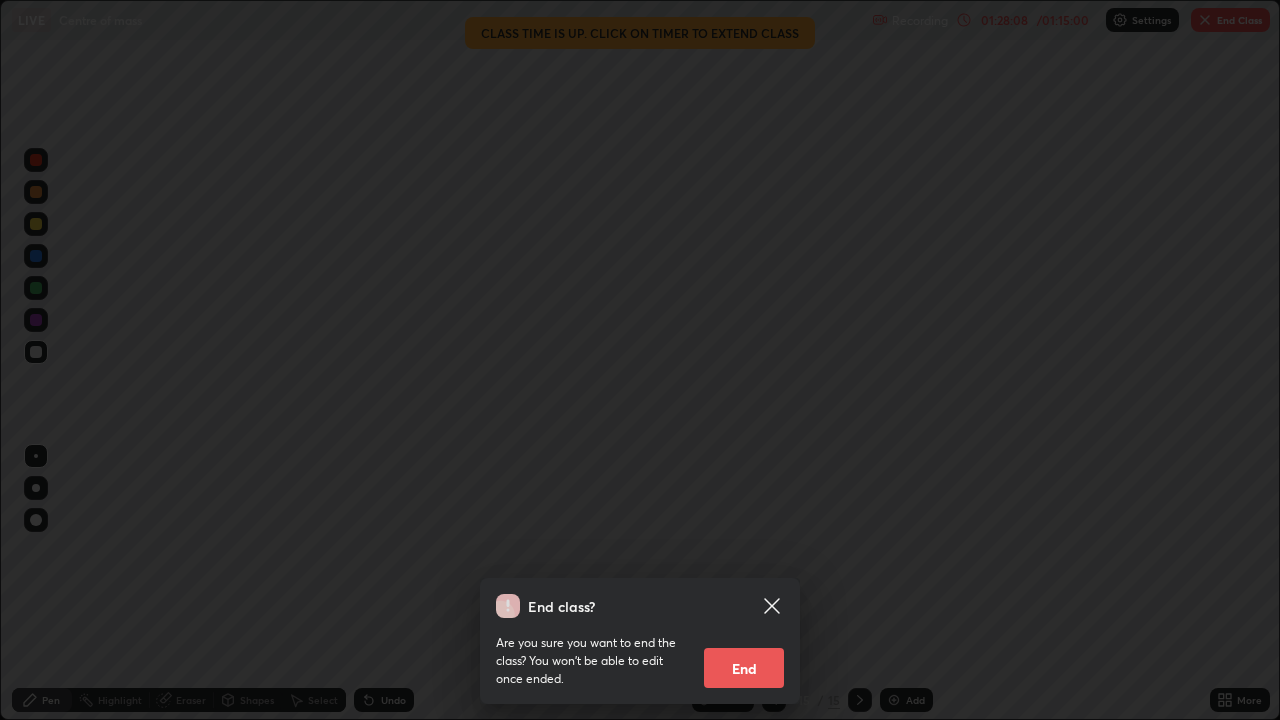 click on "End" at bounding box center (744, 668) 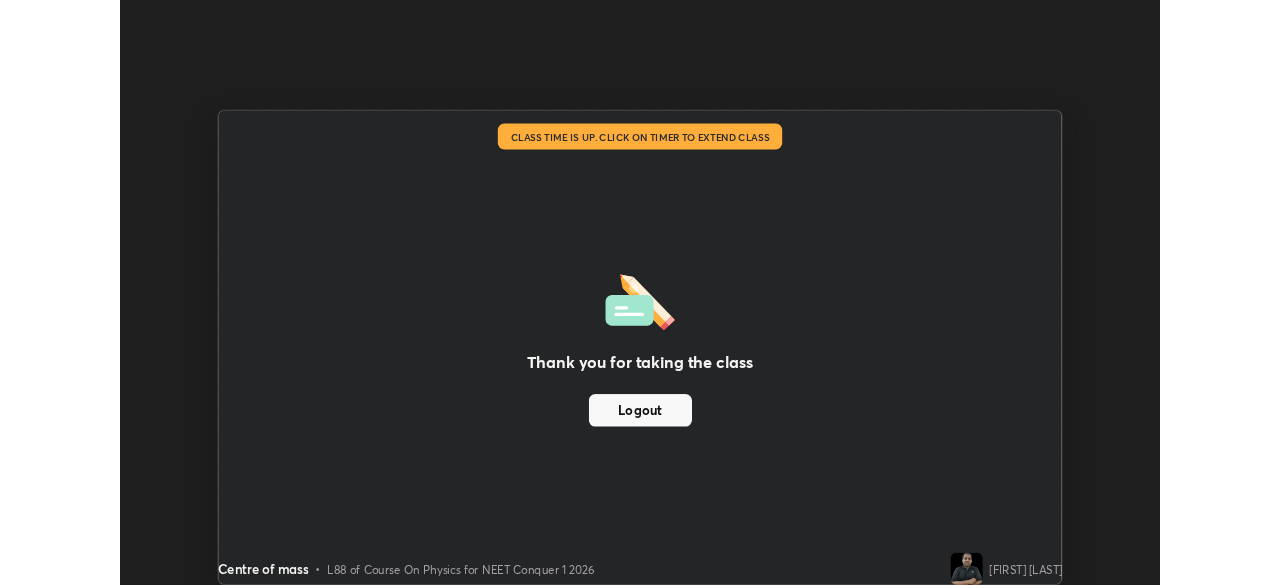 scroll, scrollTop: 585, scrollLeft: 1280, axis: both 